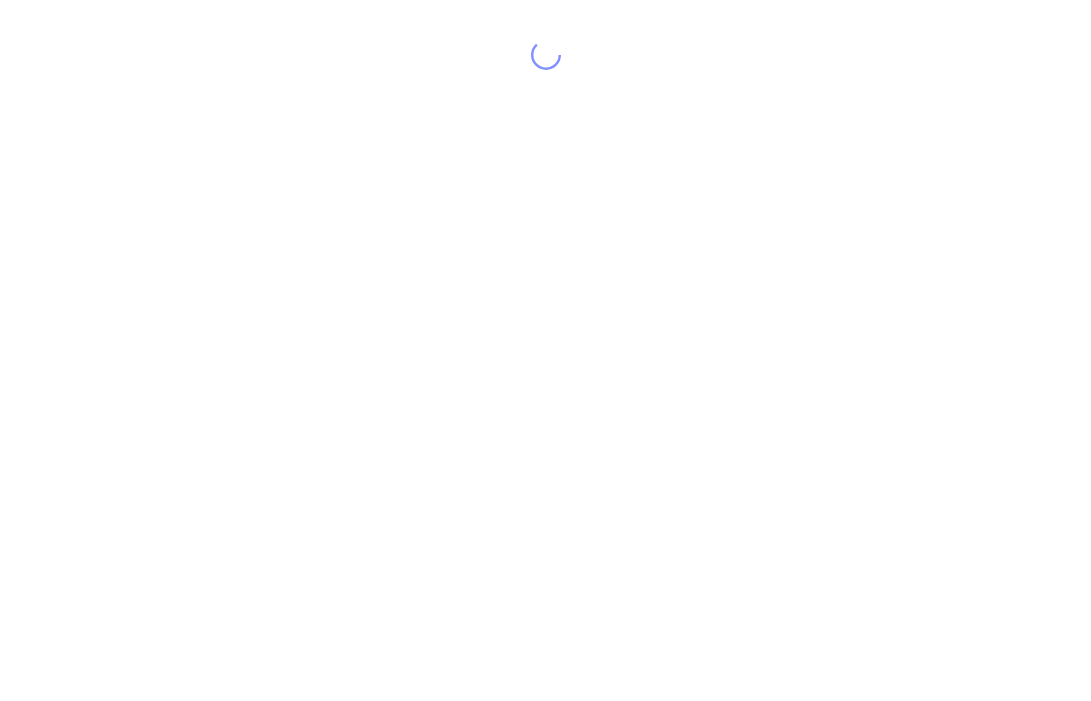 scroll, scrollTop: 0, scrollLeft: 0, axis: both 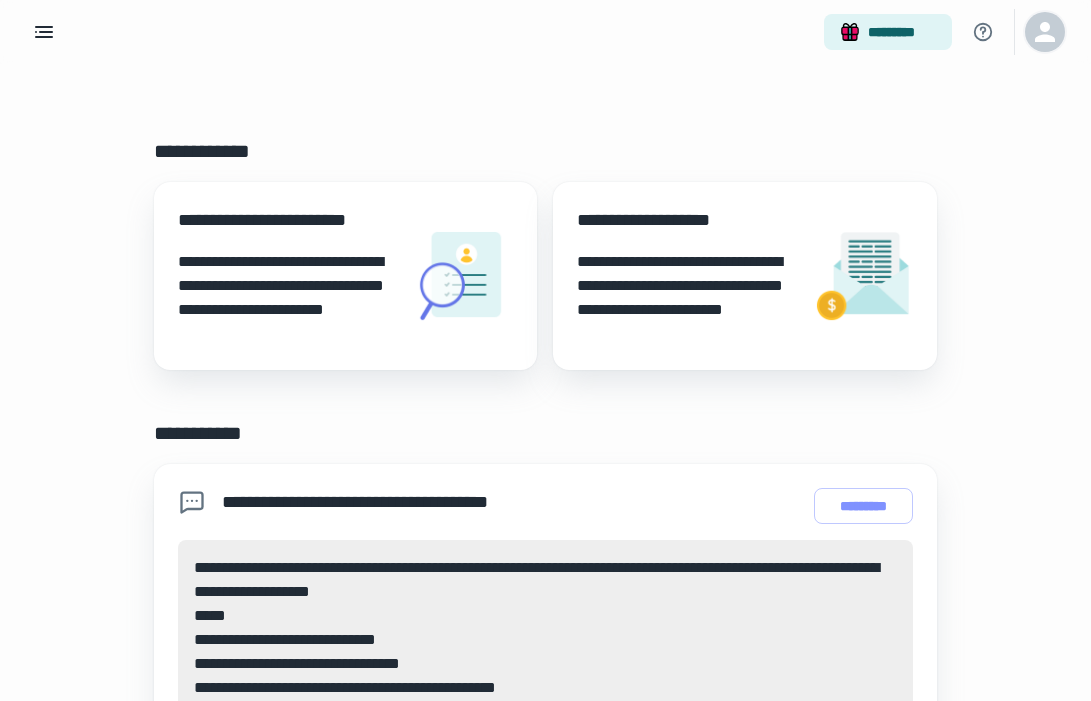 click 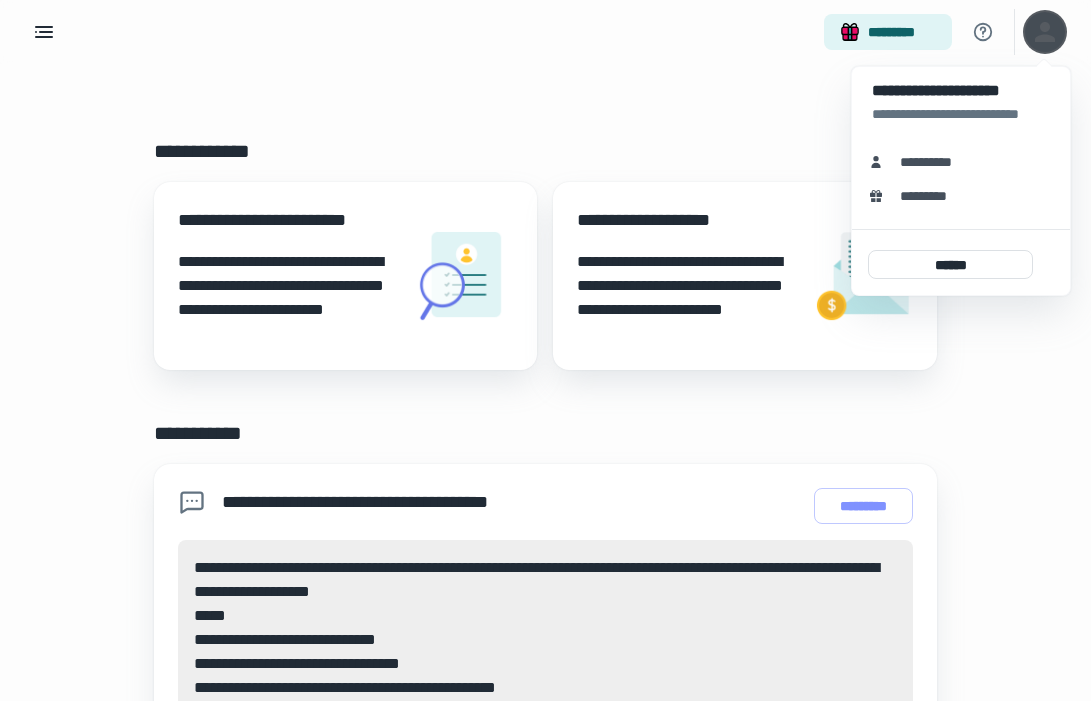 click at bounding box center [545, 350] 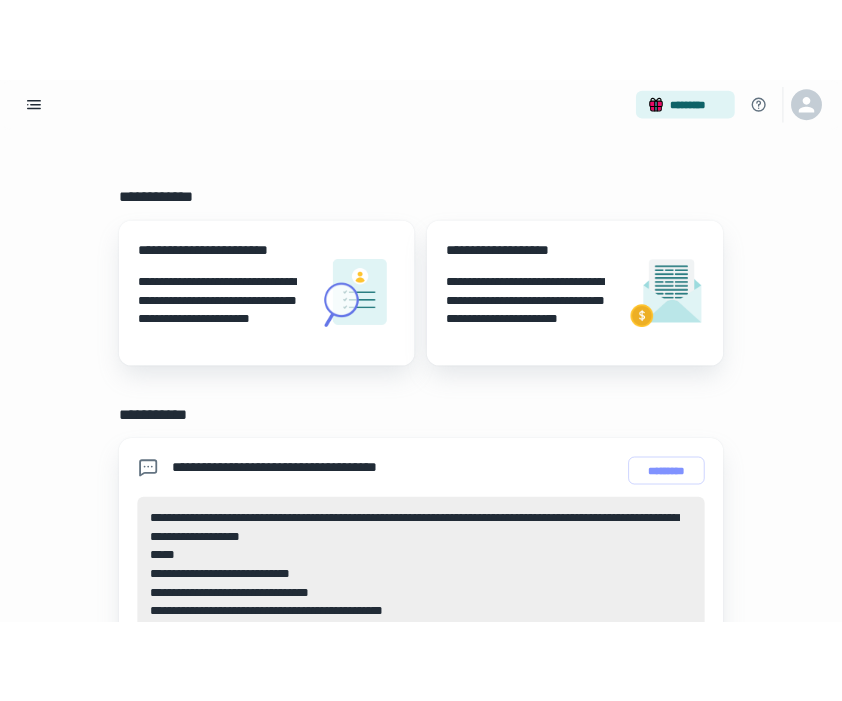 scroll, scrollTop: 0, scrollLeft: 0, axis: both 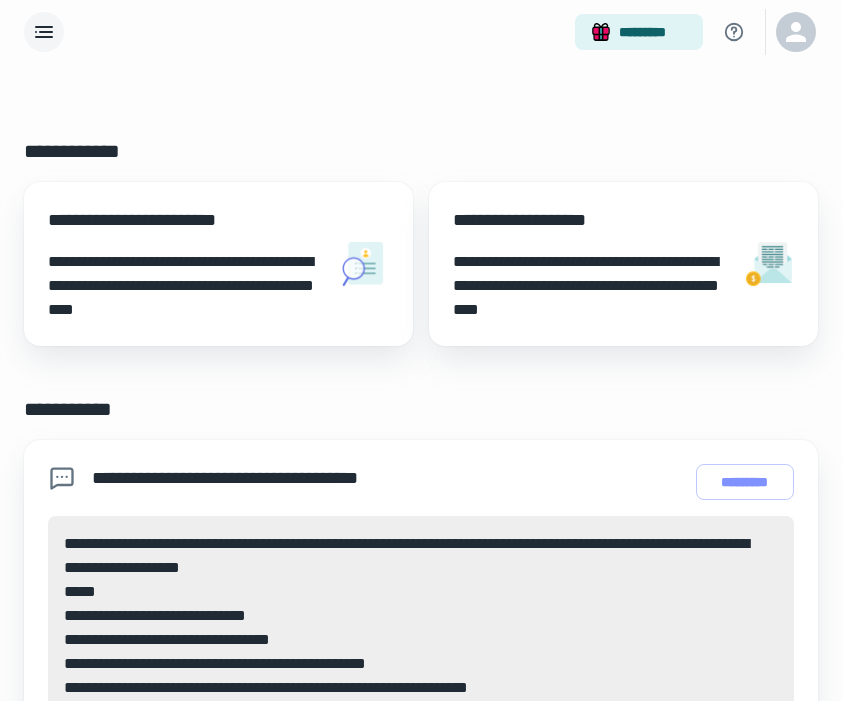 click 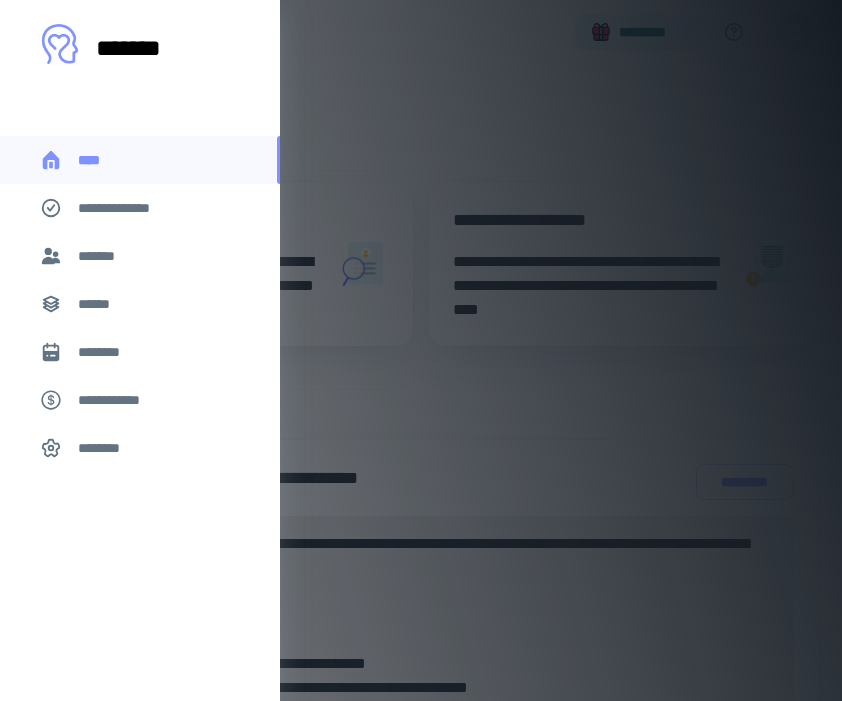 click at bounding box center [421, 350] 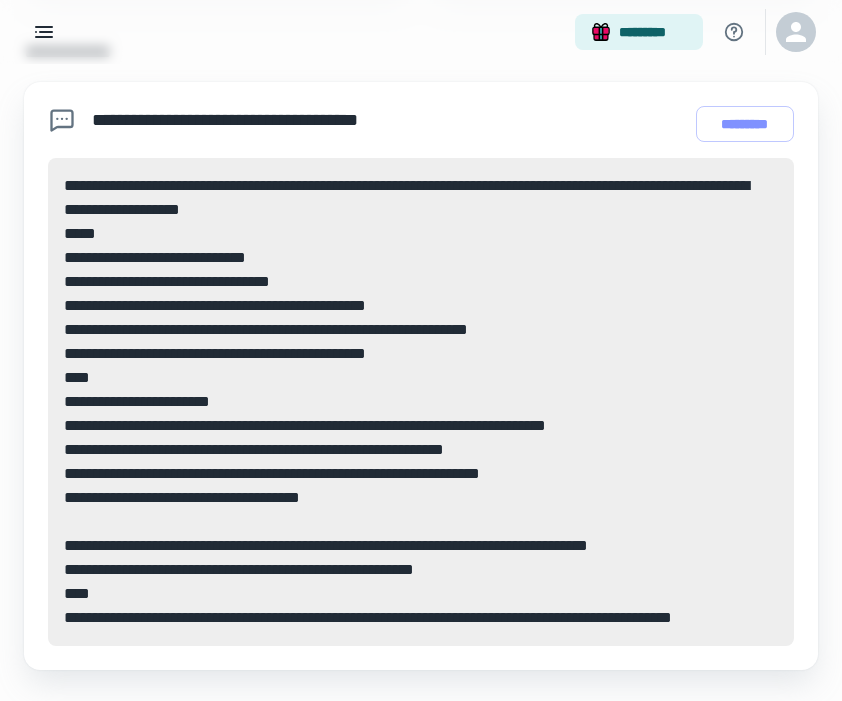 scroll, scrollTop: 364, scrollLeft: 0, axis: vertical 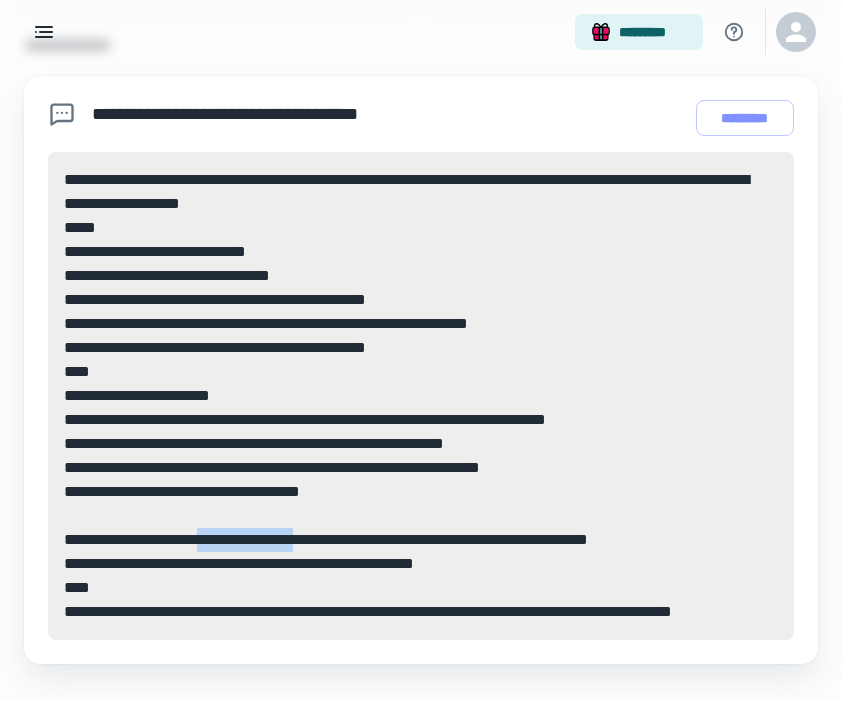 drag, startPoint x: 210, startPoint y: 541, endPoint x: 335, endPoint y: 545, distance: 125.06398 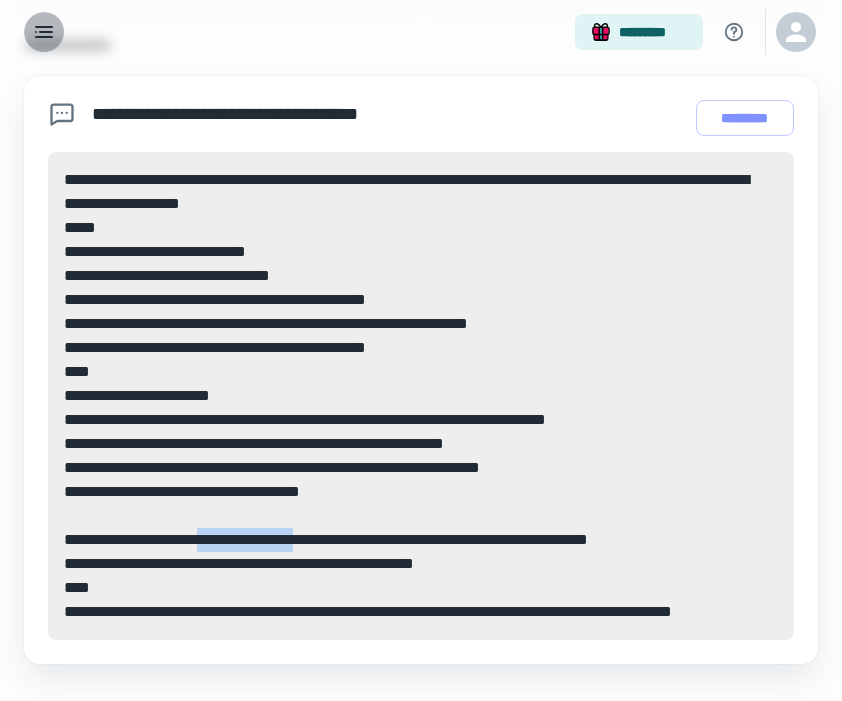 click 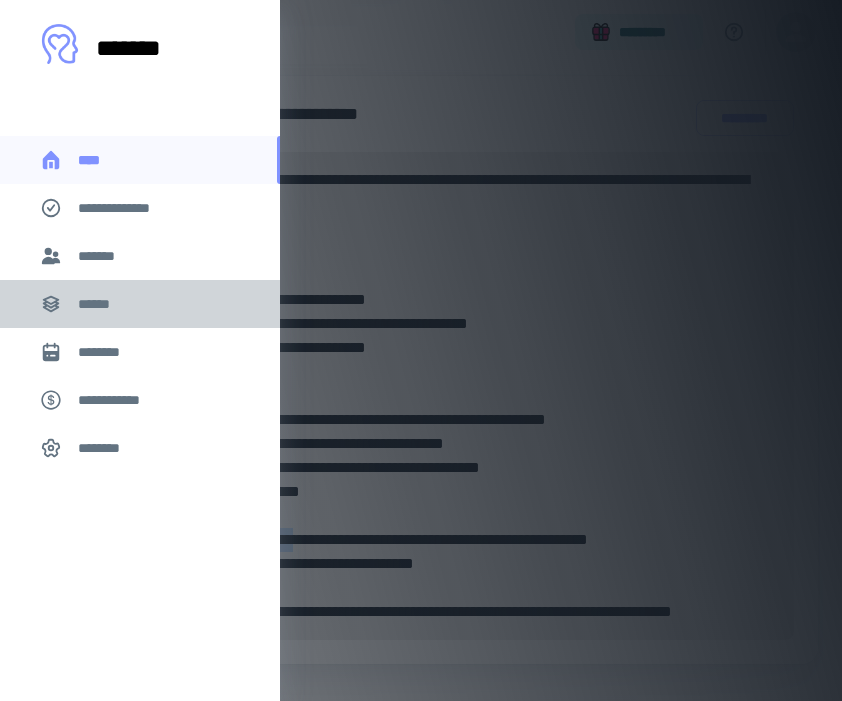 click on "******" at bounding box center [140, 304] 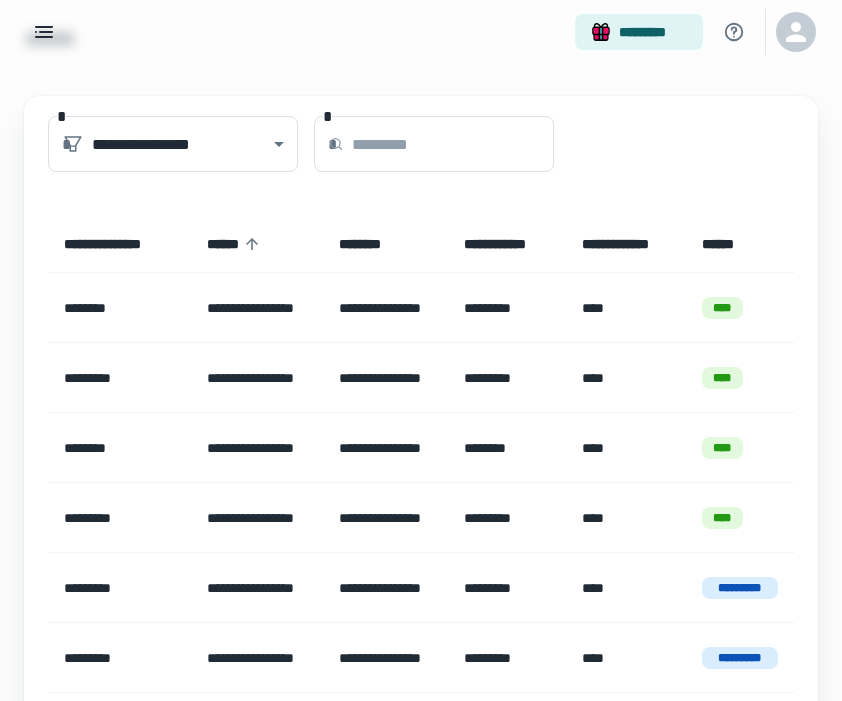 scroll, scrollTop: 67, scrollLeft: 0, axis: vertical 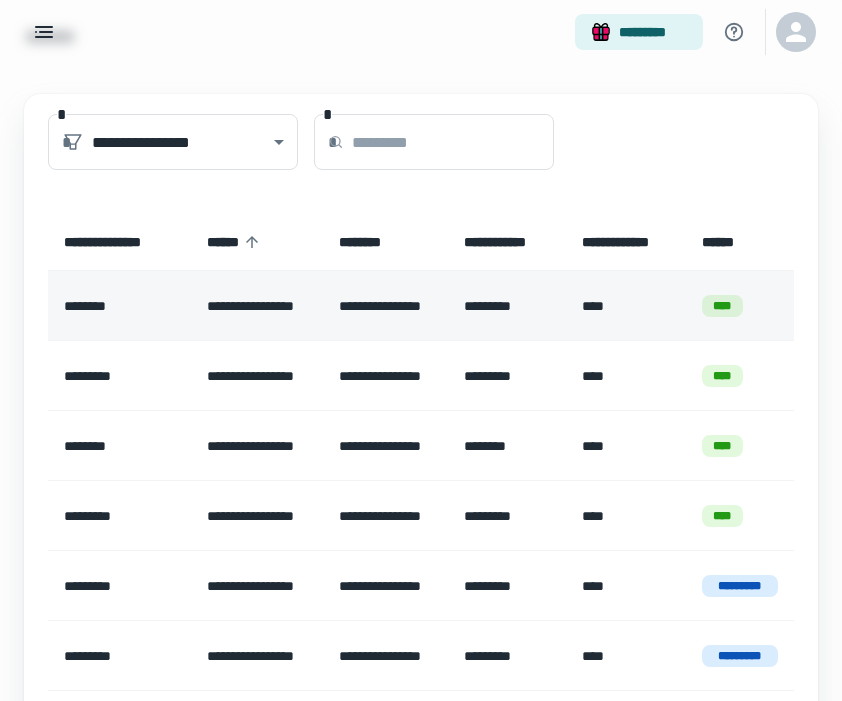 click on "**********" at bounding box center [385, 306] 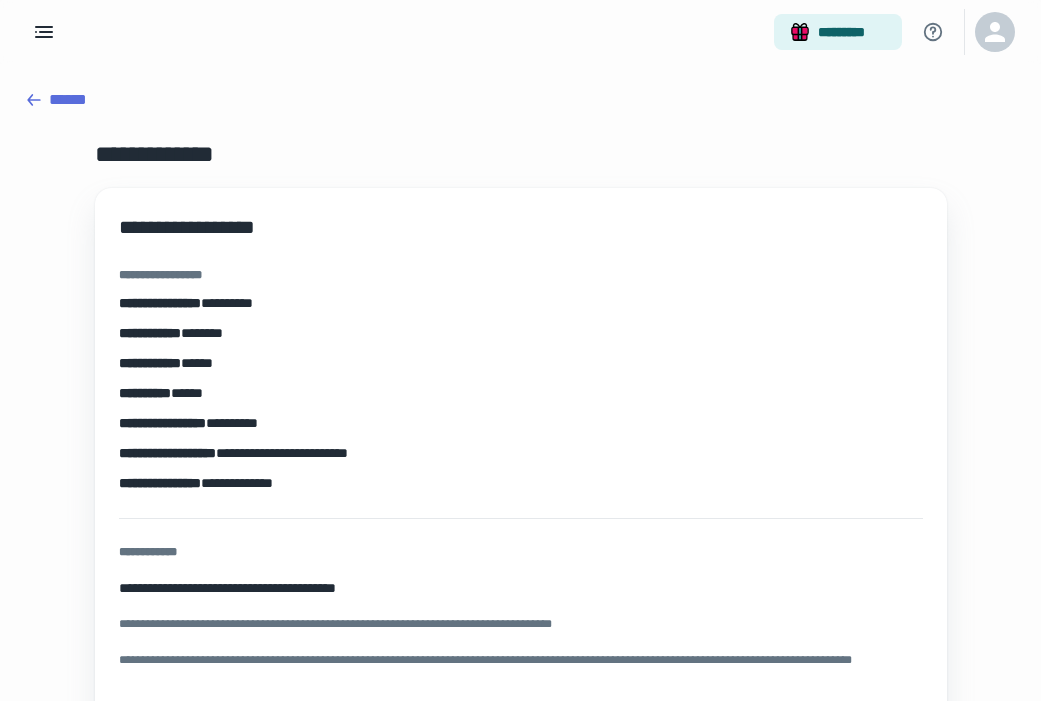 scroll, scrollTop: 0, scrollLeft: 0, axis: both 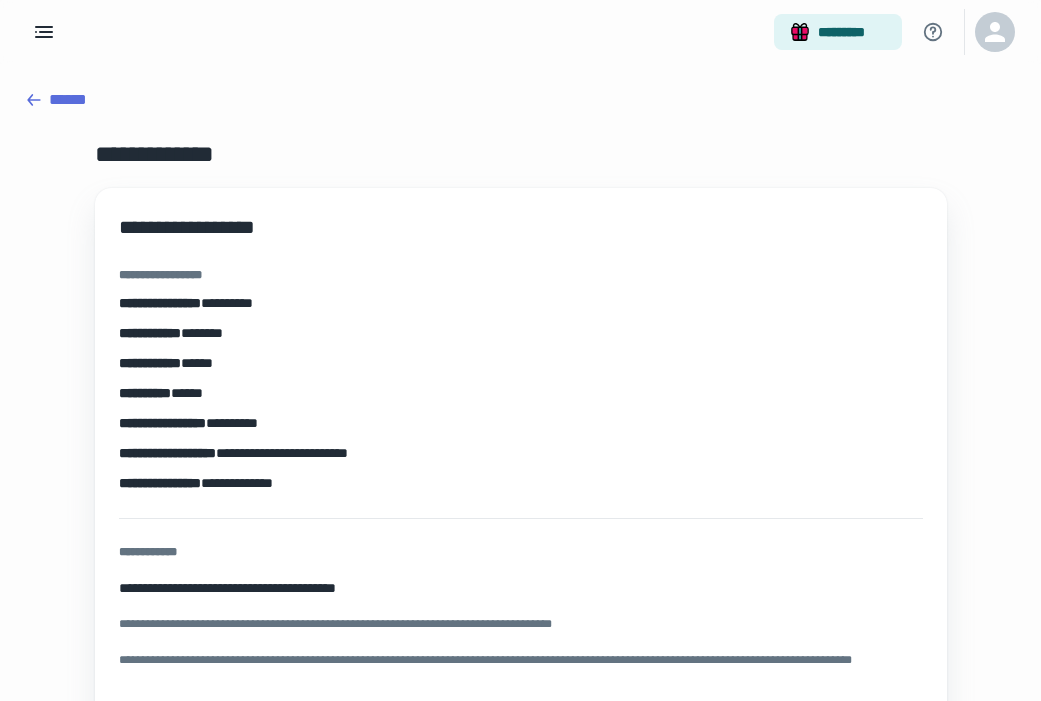 click 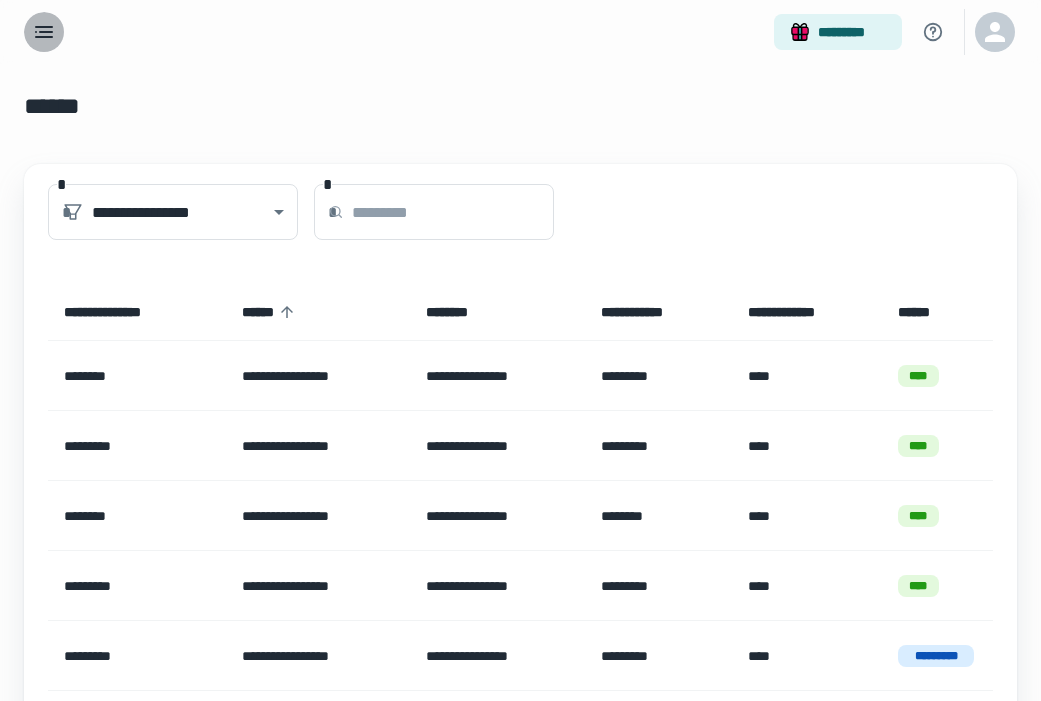 click 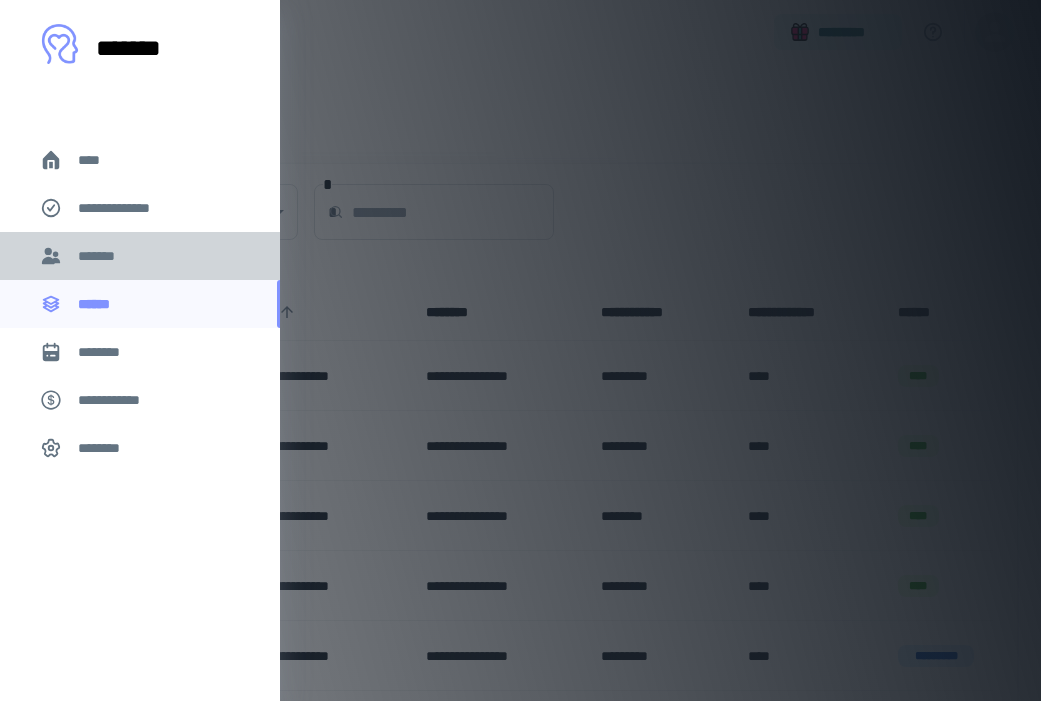 click on "*******" at bounding box center [140, 256] 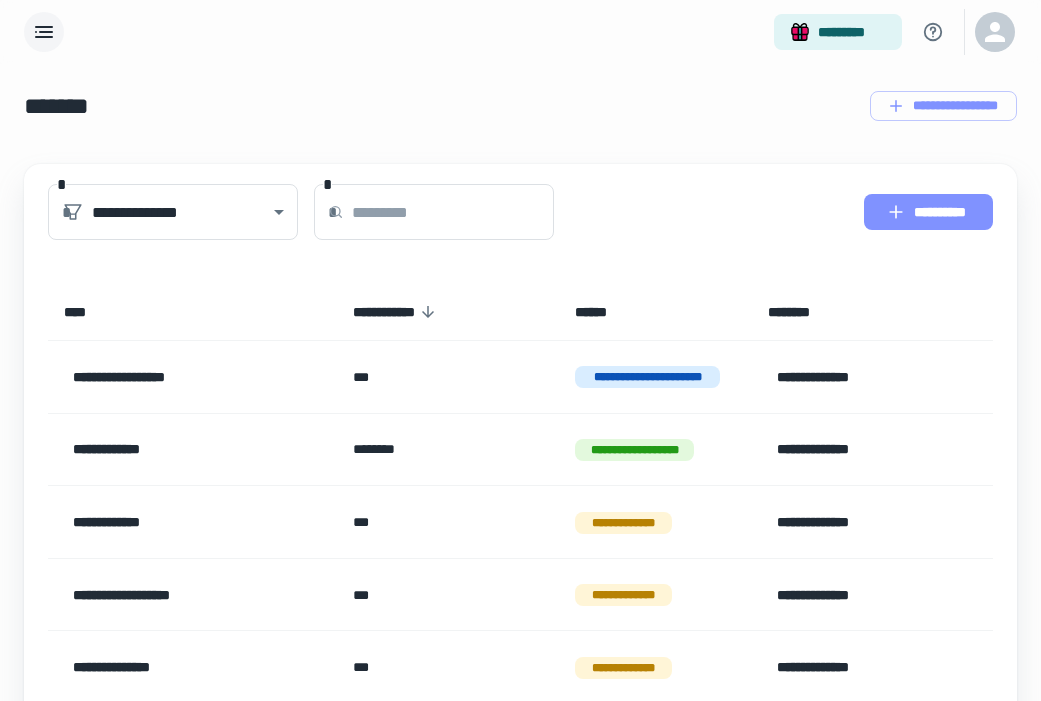 click on "**********" at bounding box center [928, 212] 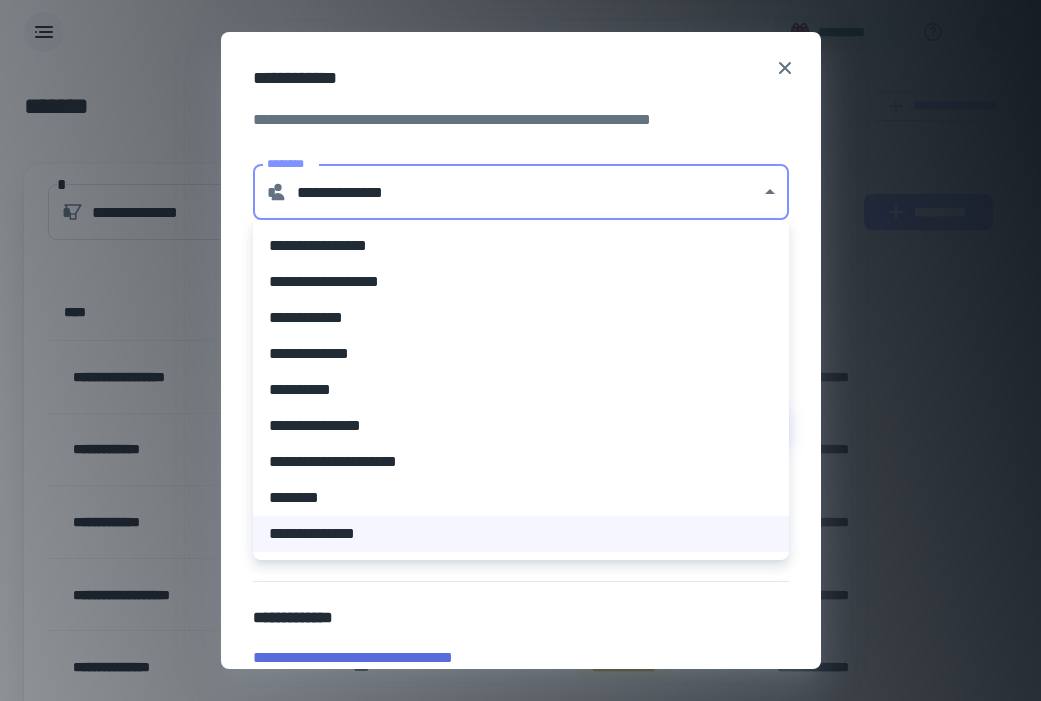 click on "**********" at bounding box center (520, 350) 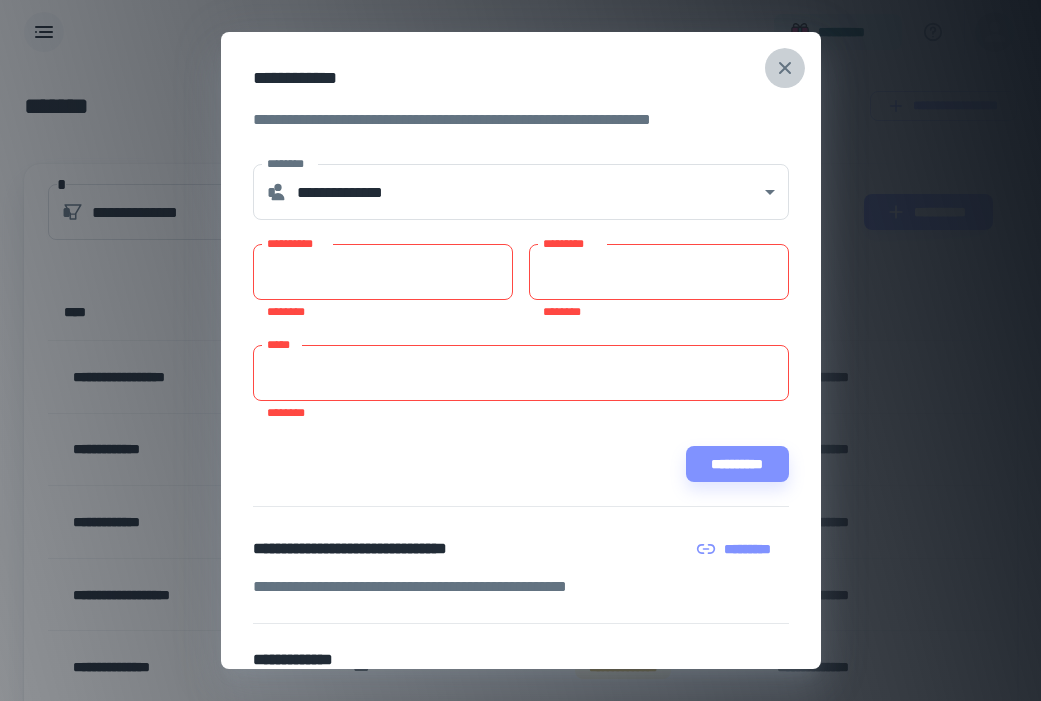 click 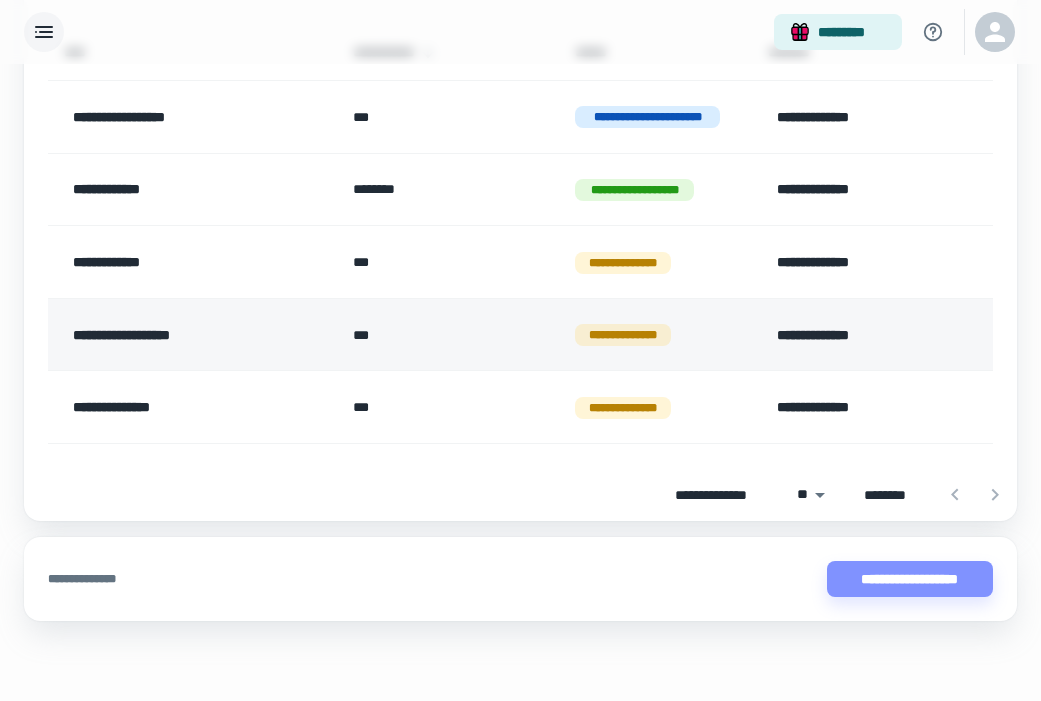 scroll, scrollTop: 260, scrollLeft: 0, axis: vertical 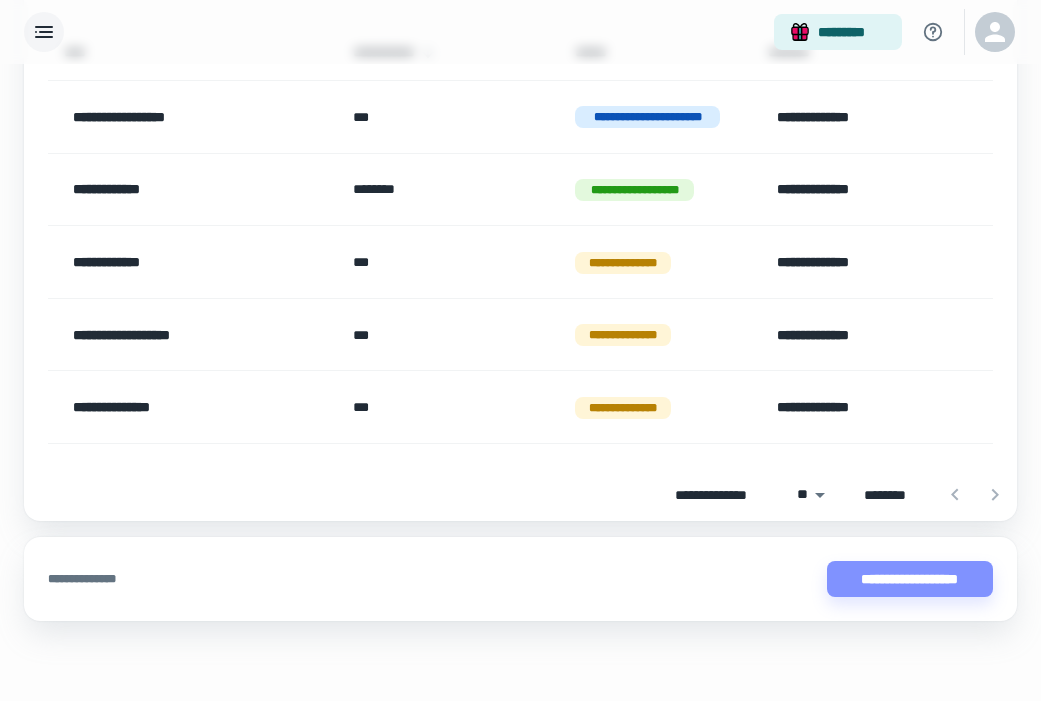 click at bounding box center [975, 495] 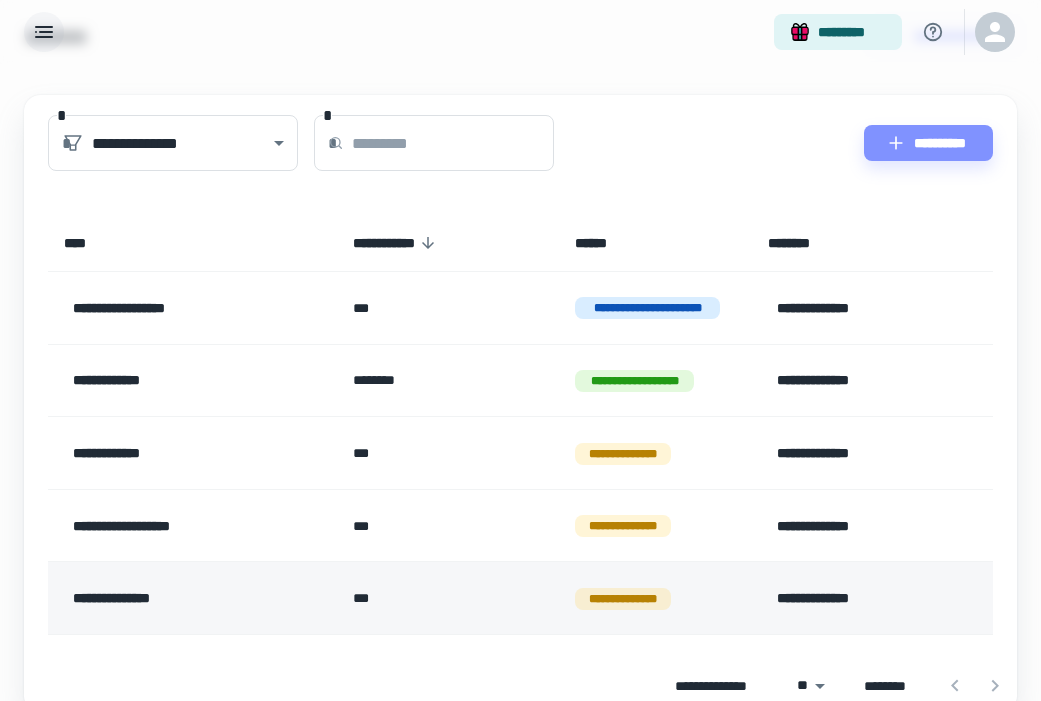 scroll, scrollTop: 43, scrollLeft: 0, axis: vertical 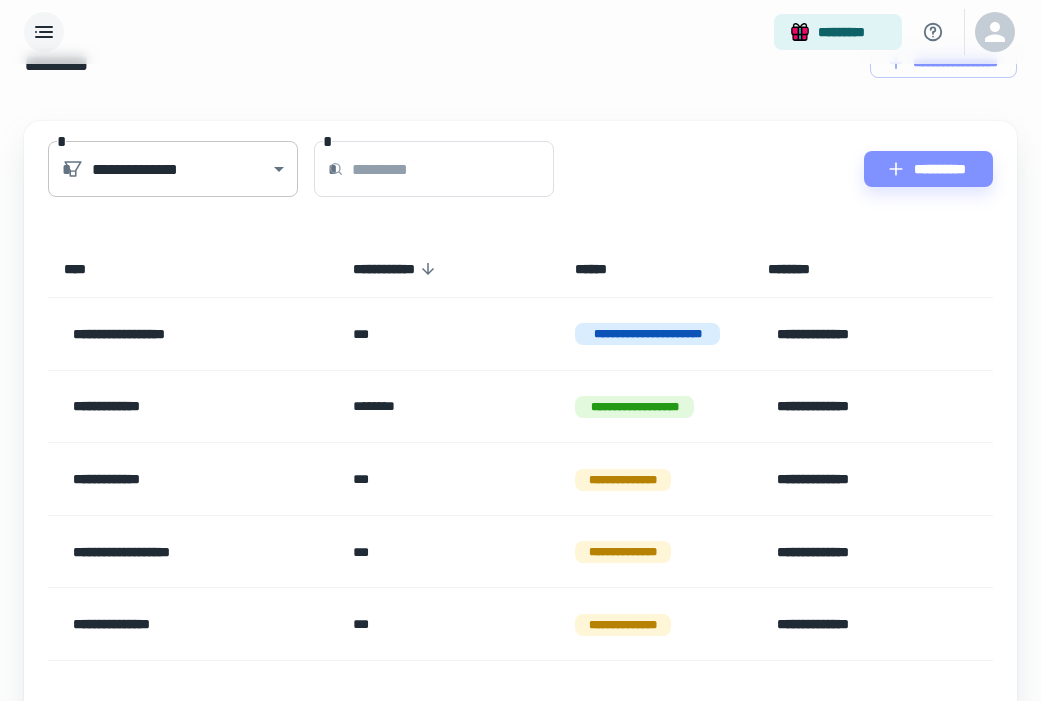click on "**********" at bounding box center [520, 307] 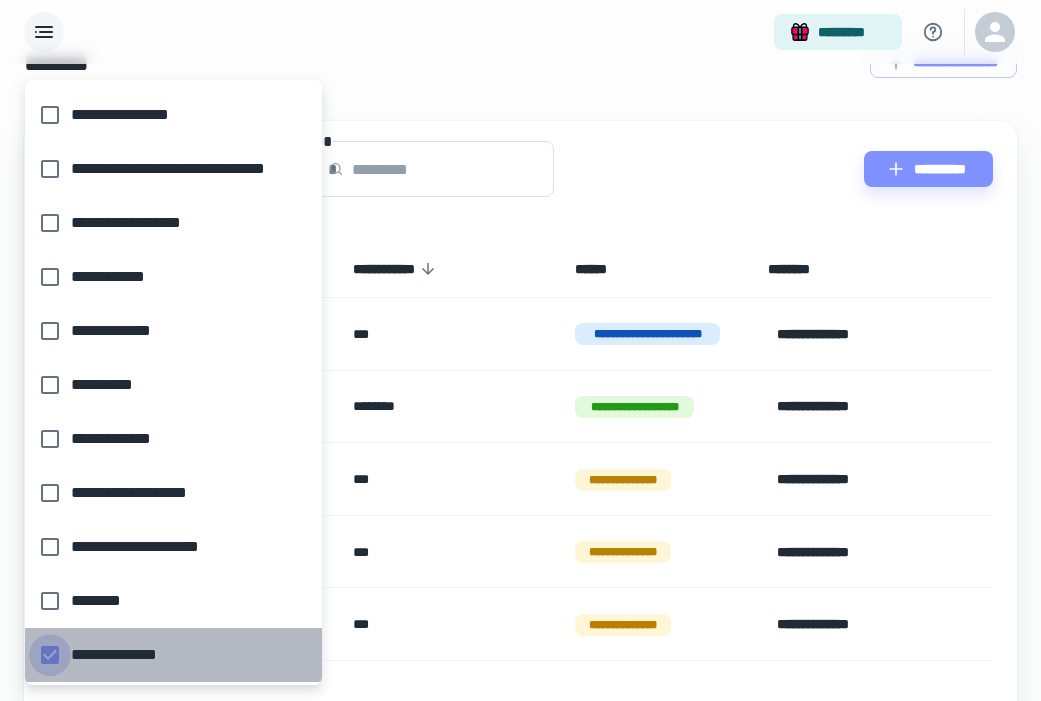 scroll, scrollTop: 0, scrollLeft: 0, axis: both 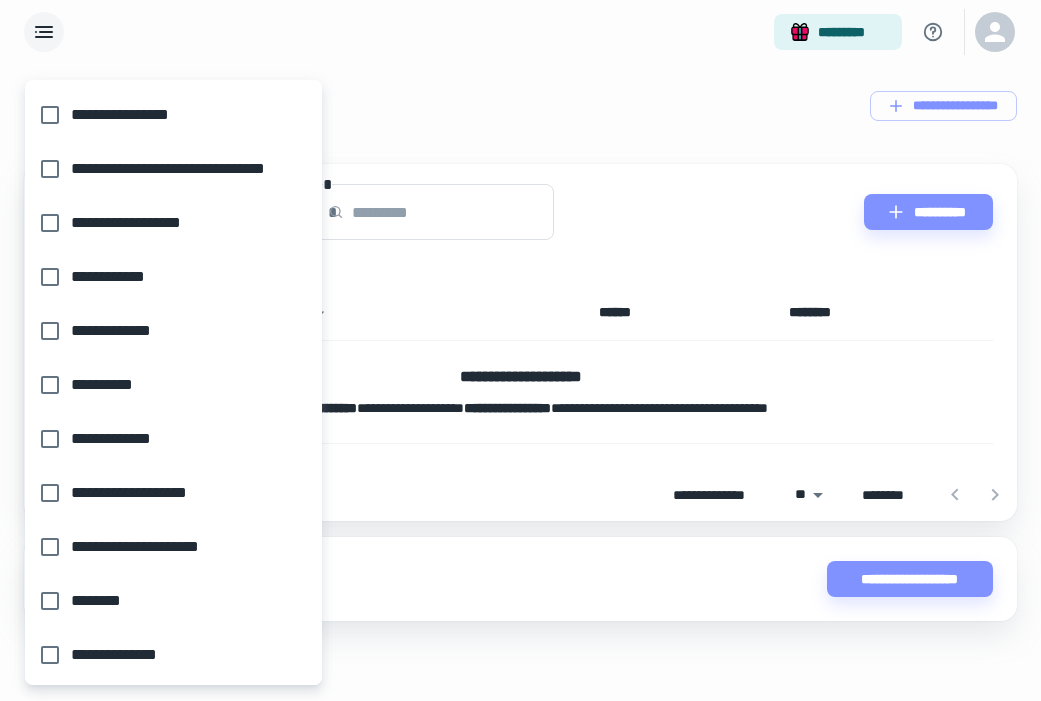 type on "**********" 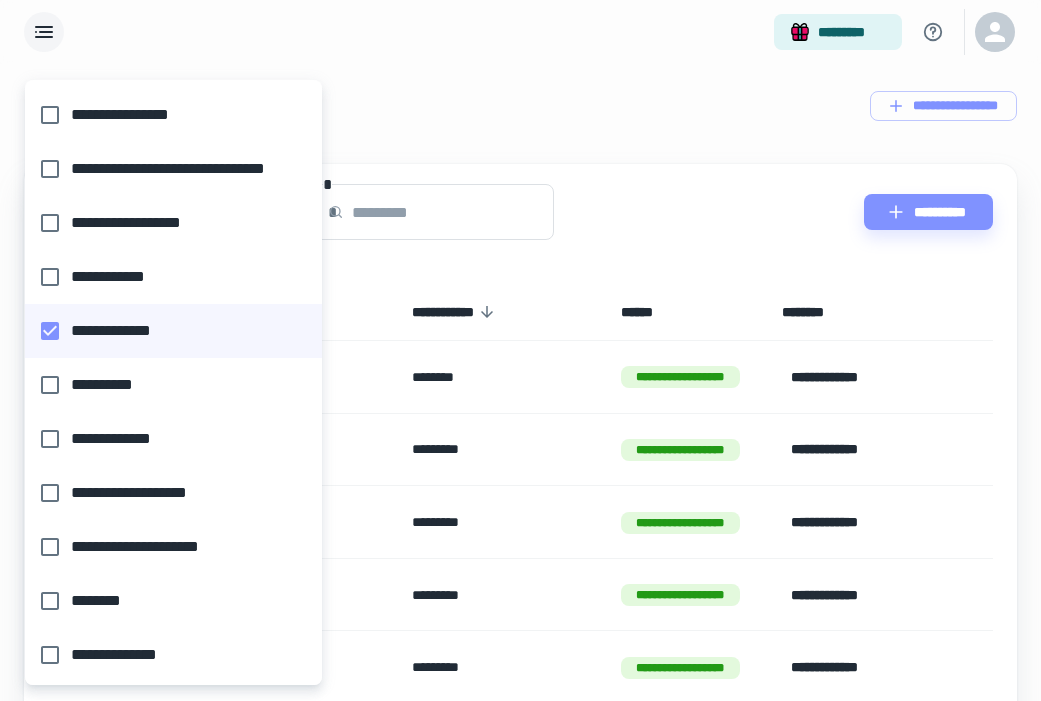 click at bounding box center (520, 350) 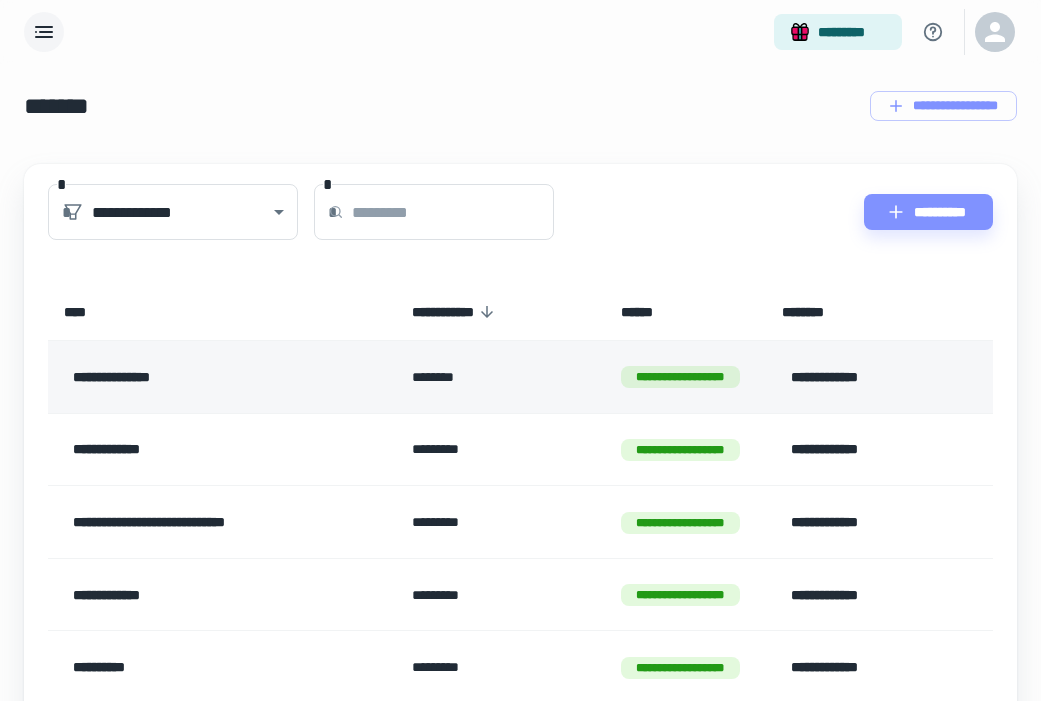 click on "**********" at bounding box center [222, 377] 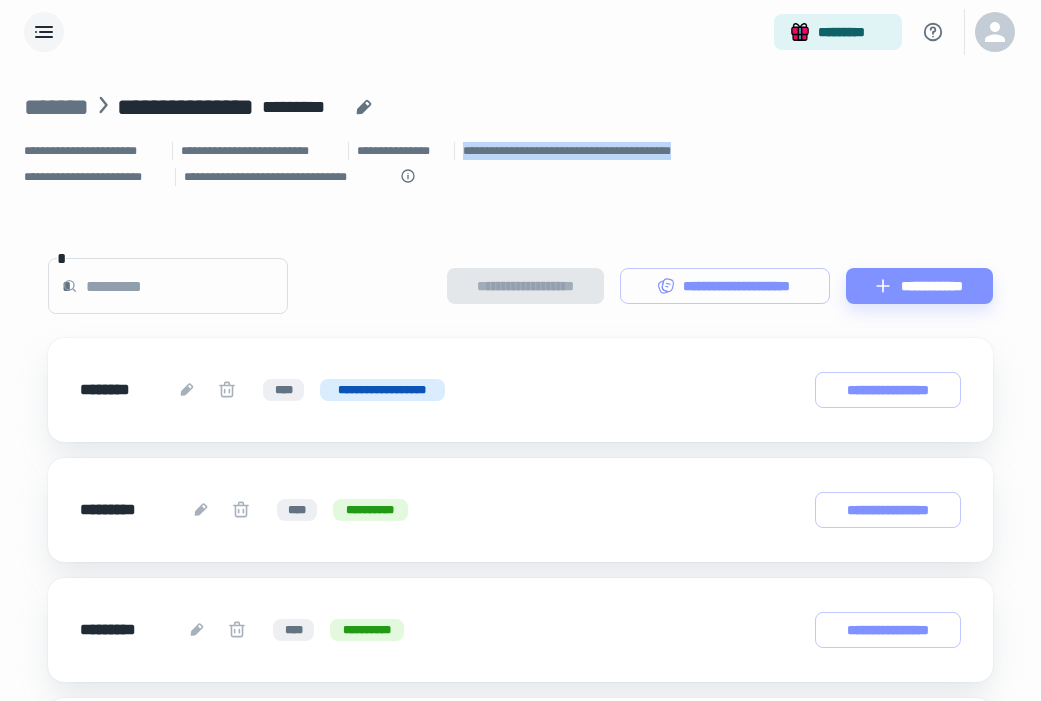 drag, startPoint x: 463, startPoint y: 150, endPoint x: 815, endPoint y: 163, distance: 352.24 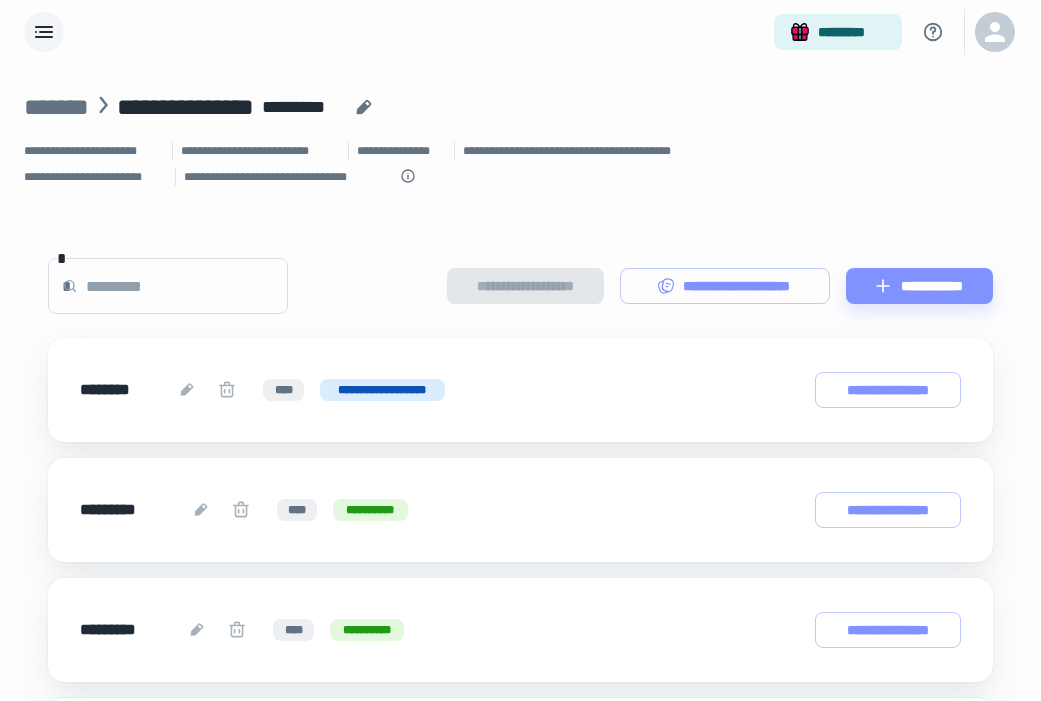 click on "**********" at bounding box center (520, 286) 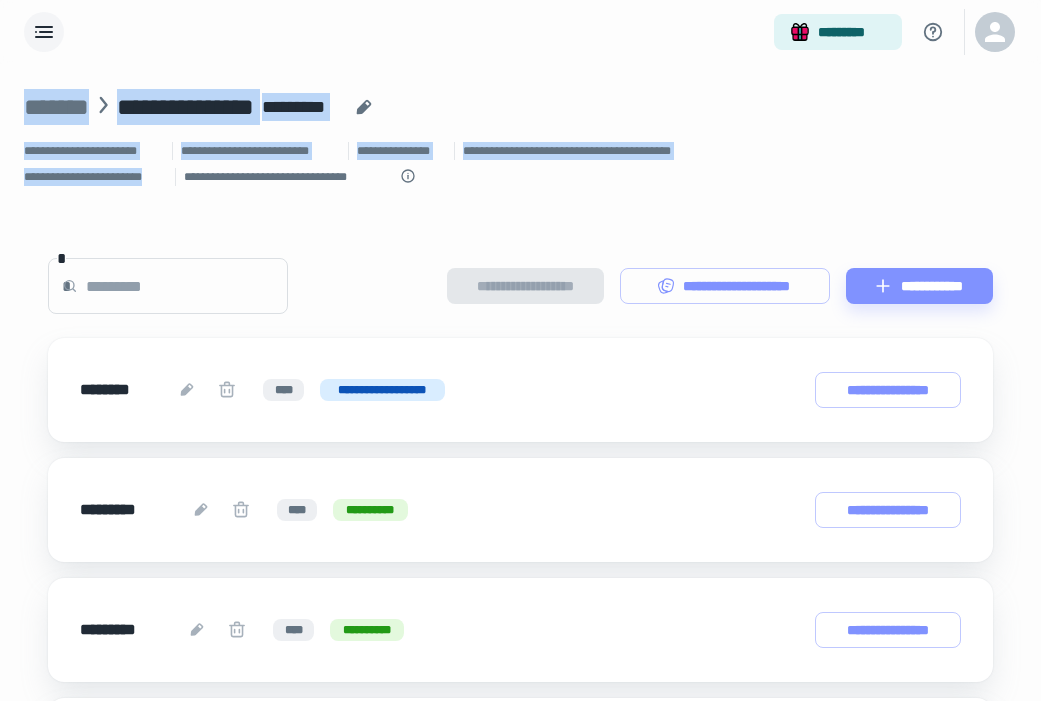 drag, startPoint x: 166, startPoint y: 177, endPoint x: -7, endPoint y: 172, distance: 173.07224 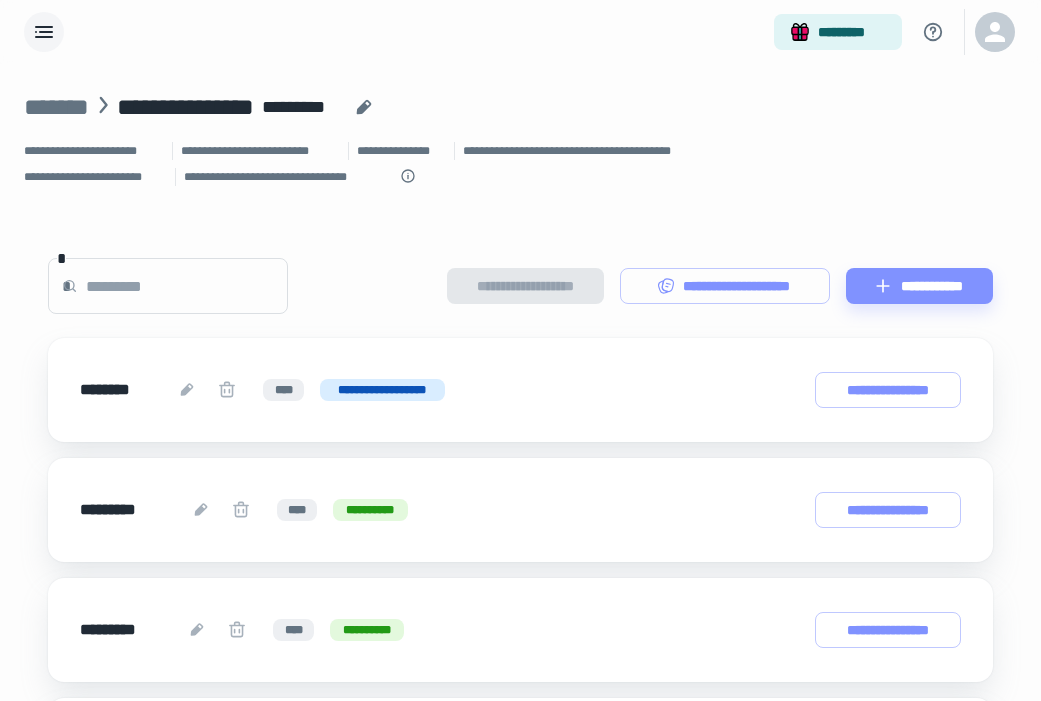click at bounding box center [520, 202] 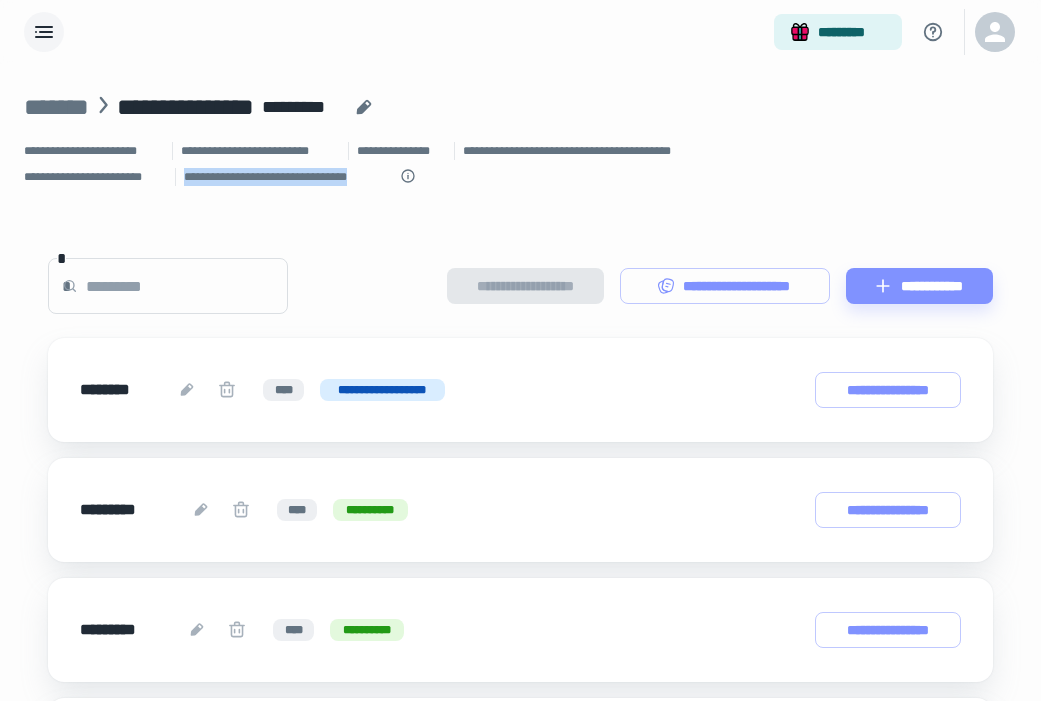 drag, startPoint x: 185, startPoint y: 179, endPoint x: 383, endPoint y: 191, distance: 198.3633 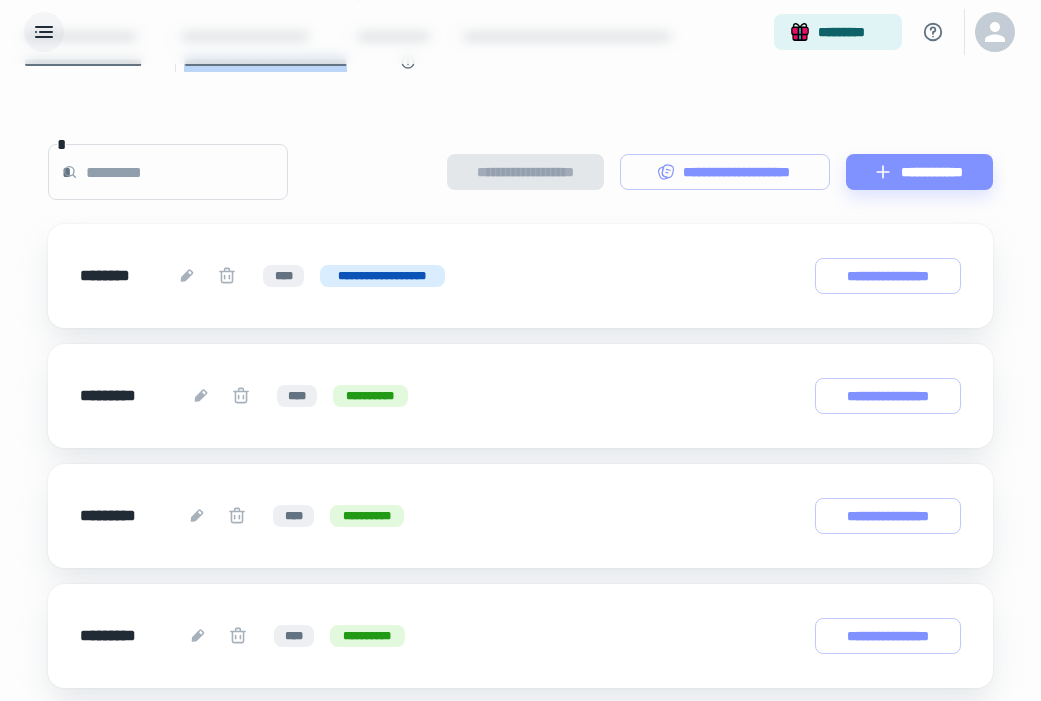 scroll, scrollTop: 115, scrollLeft: 0, axis: vertical 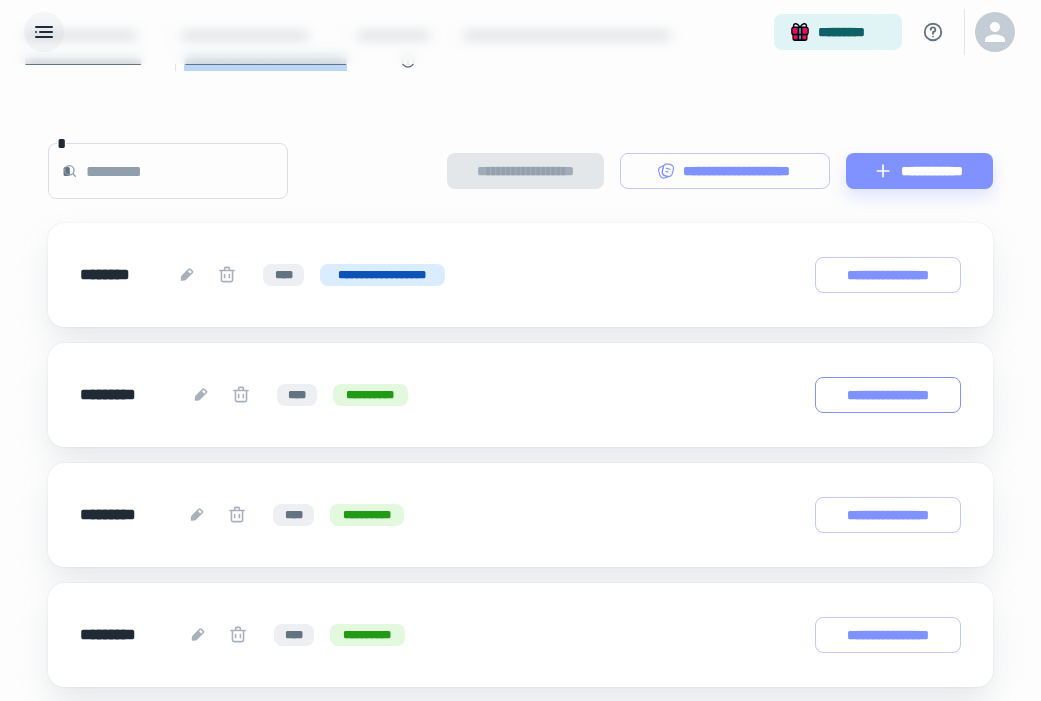 click on "**********" at bounding box center (888, 395) 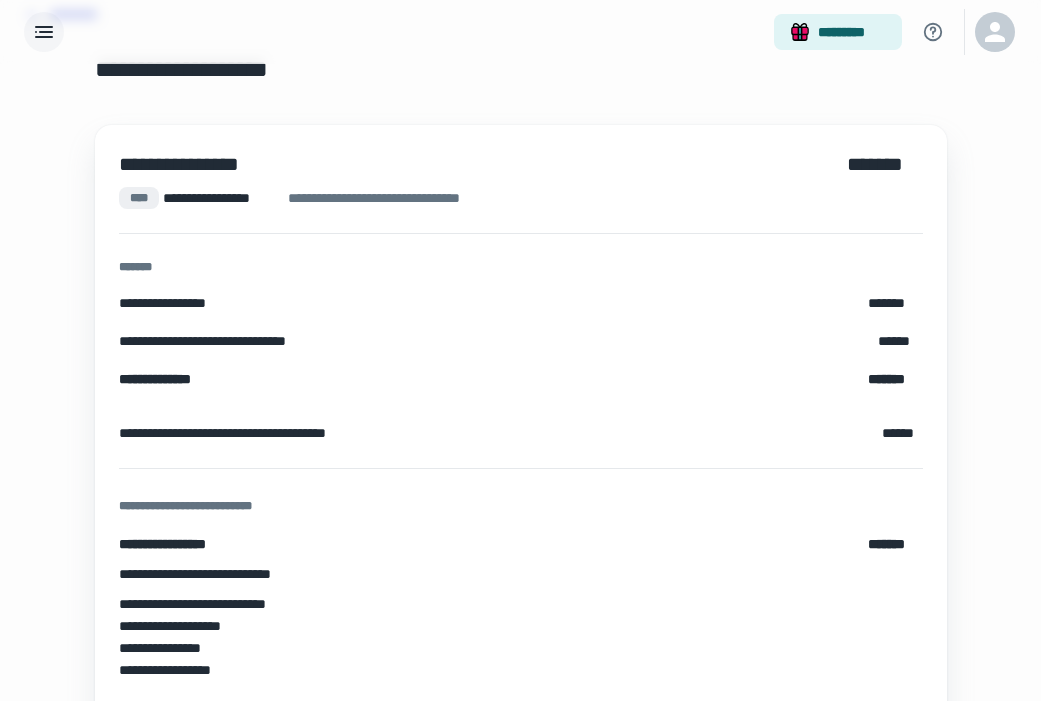 scroll, scrollTop: 90, scrollLeft: 0, axis: vertical 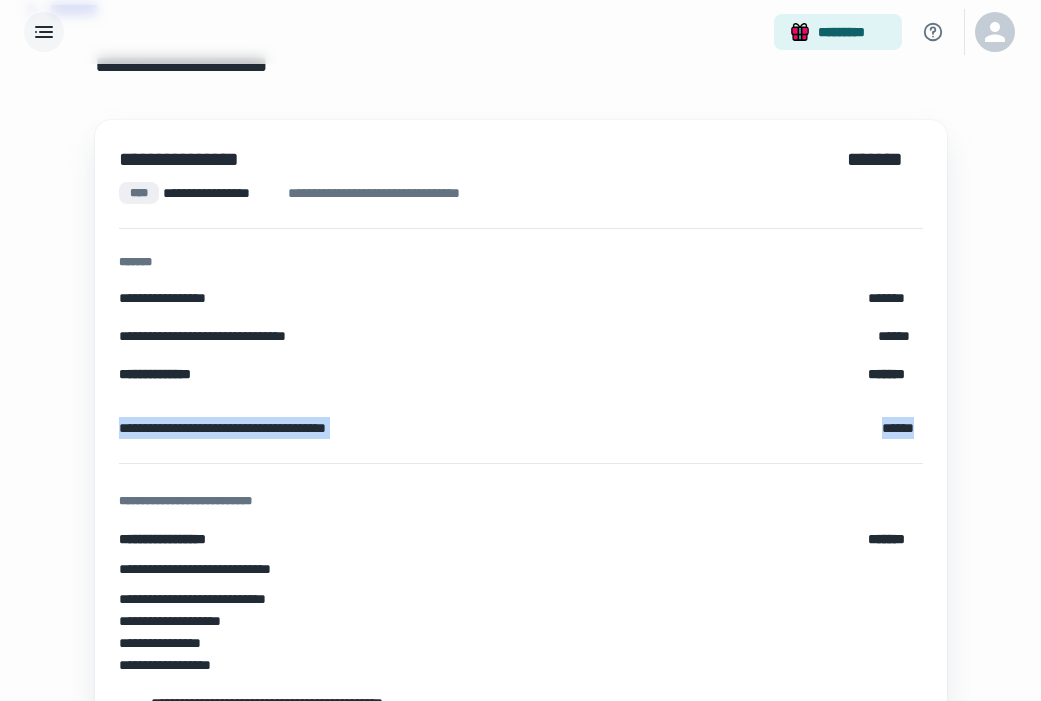 drag, startPoint x: 115, startPoint y: 428, endPoint x: 926, endPoint y: 430, distance: 811.00244 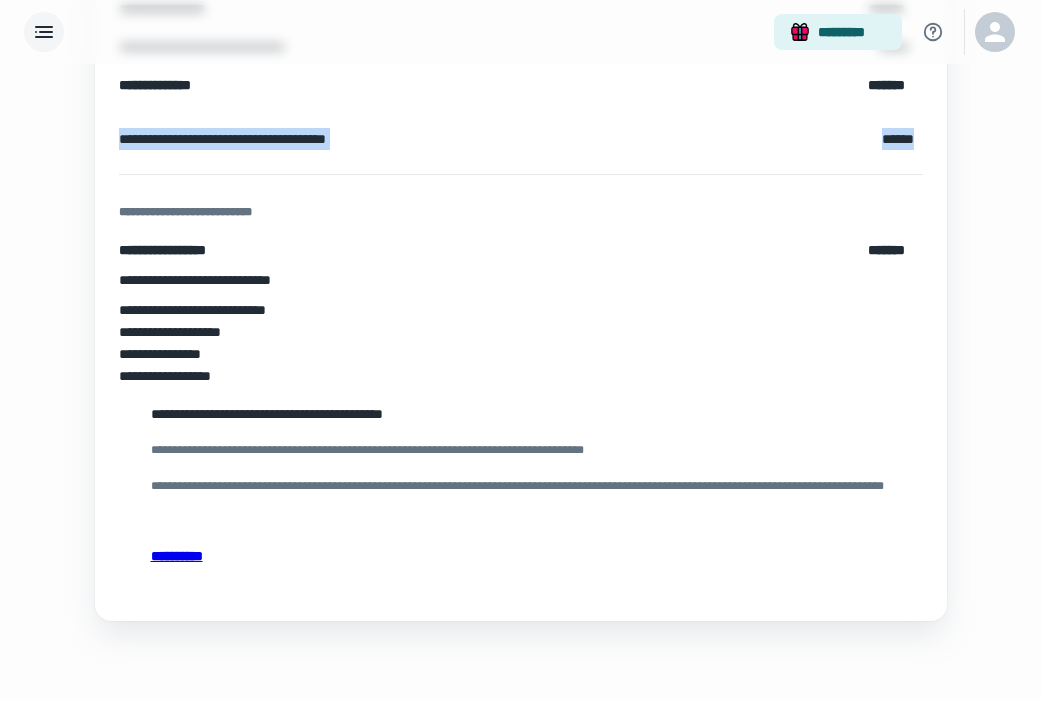 scroll, scrollTop: 379, scrollLeft: 0, axis: vertical 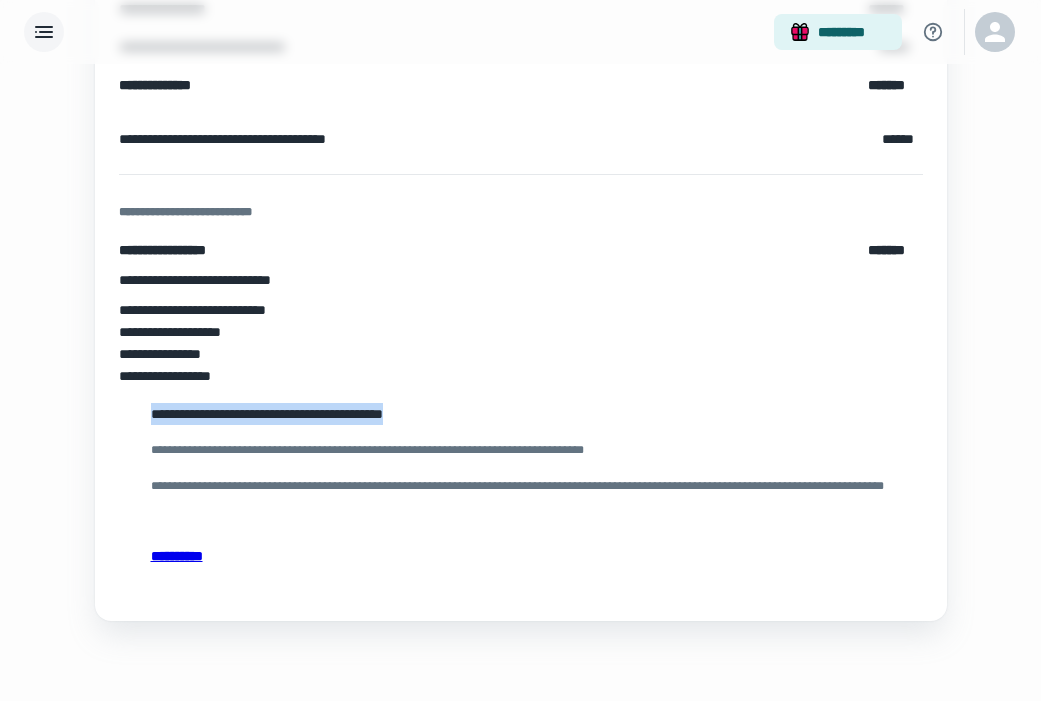 drag, startPoint x: 151, startPoint y: 414, endPoint x: 554, endPoint y: 418, distance: 403.01984 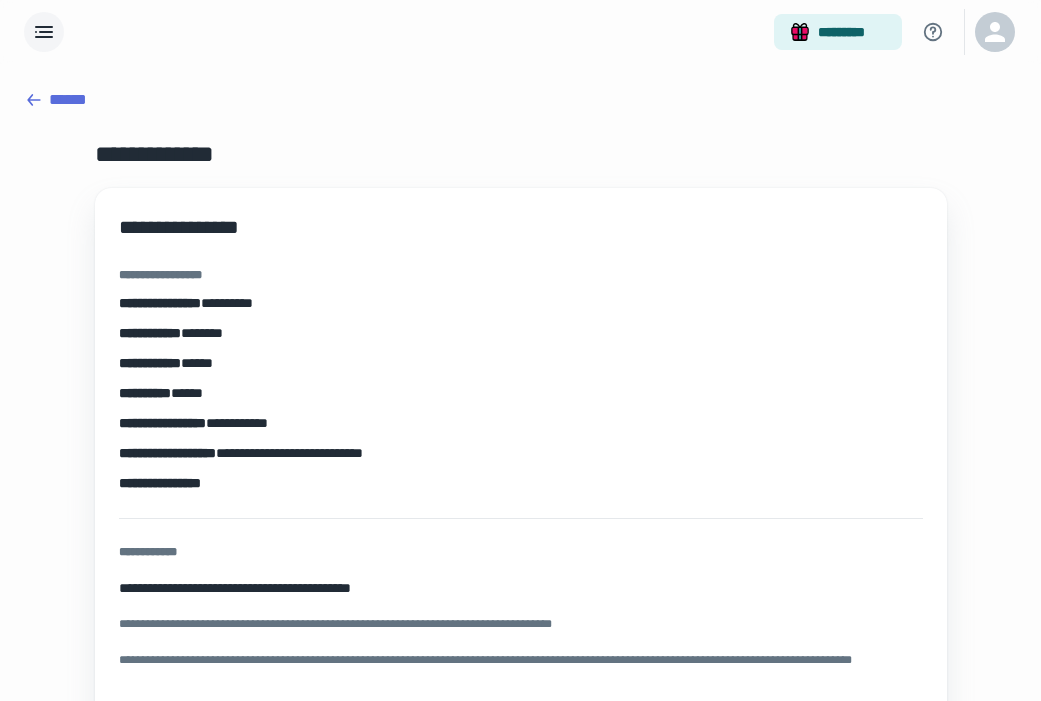 scroll, scrollTop: 0, scrollLeft: 0, axis: both 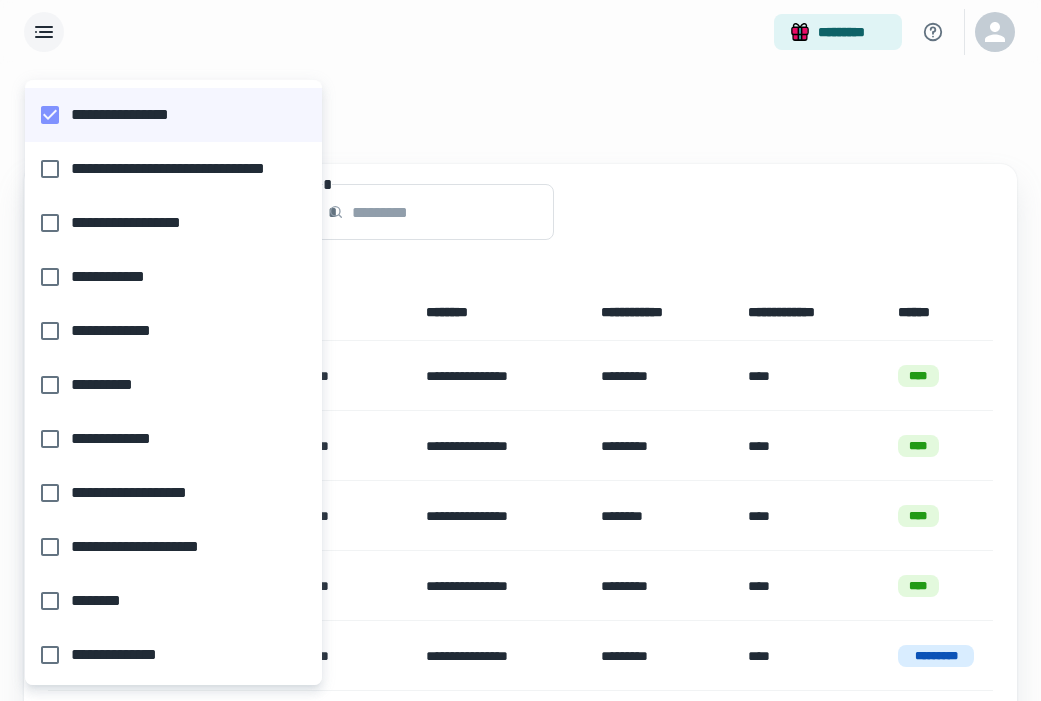 click on "**********" at bounding box center [520, 350] 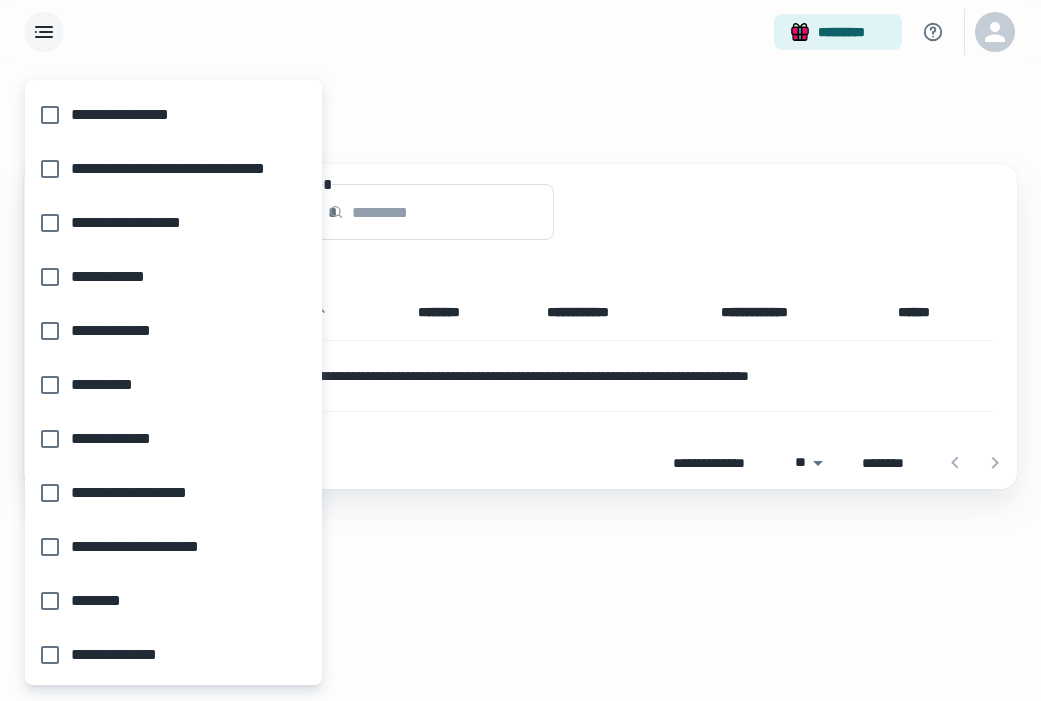 type on "**********" 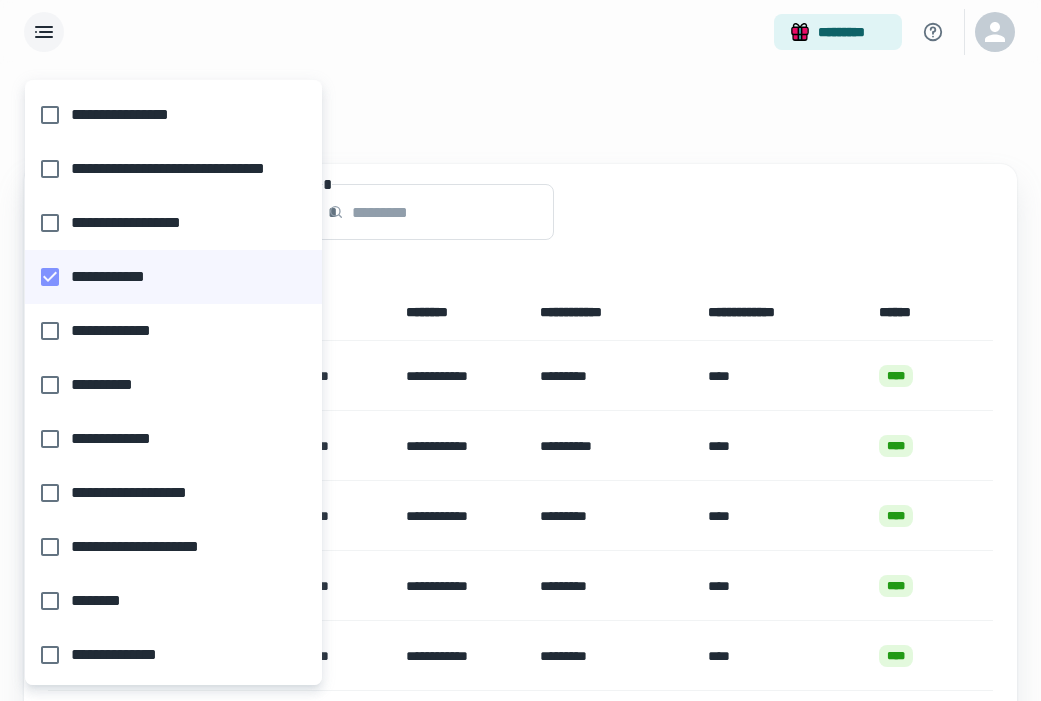 click at bounding box center (520, 350) 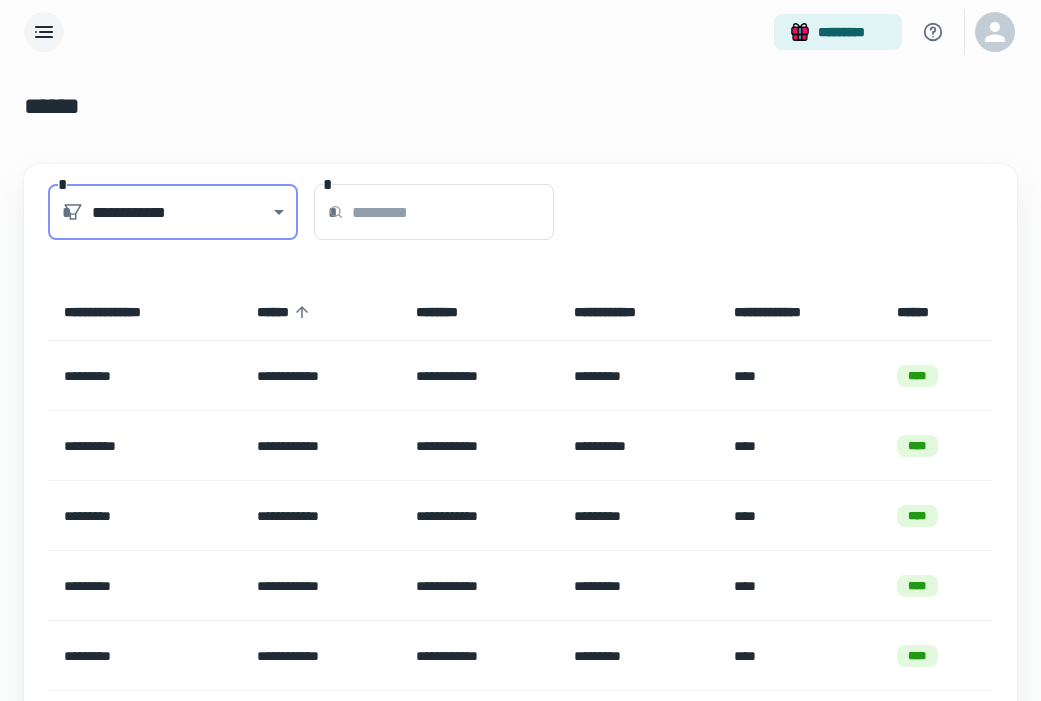 click 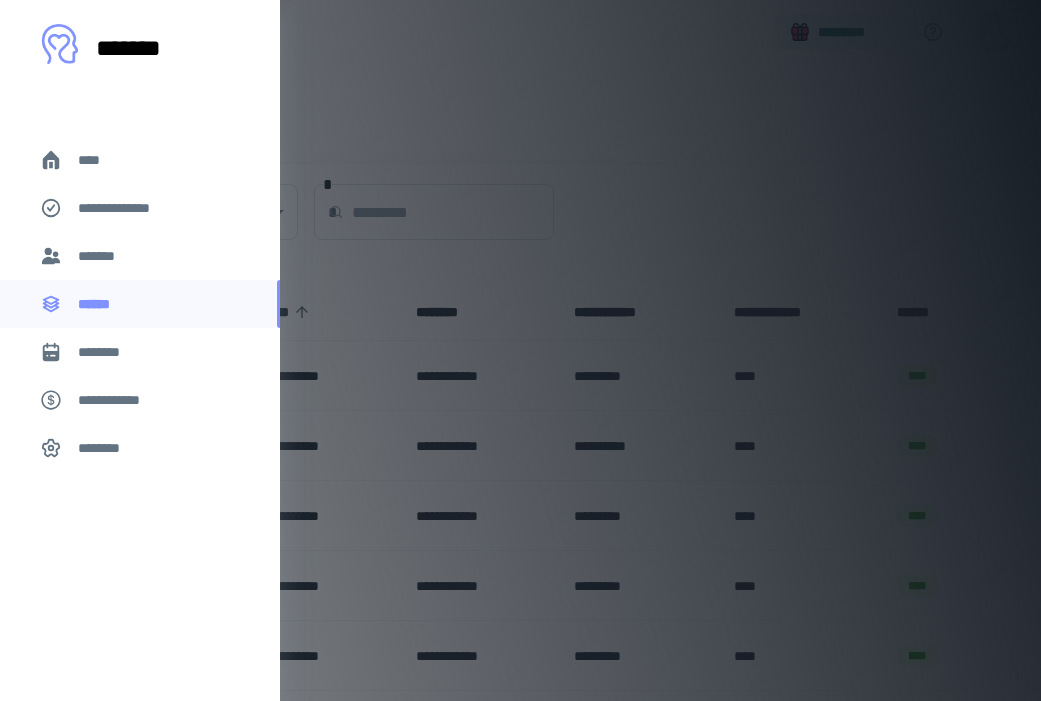 click on "**********" at bounding box center (140, 400) 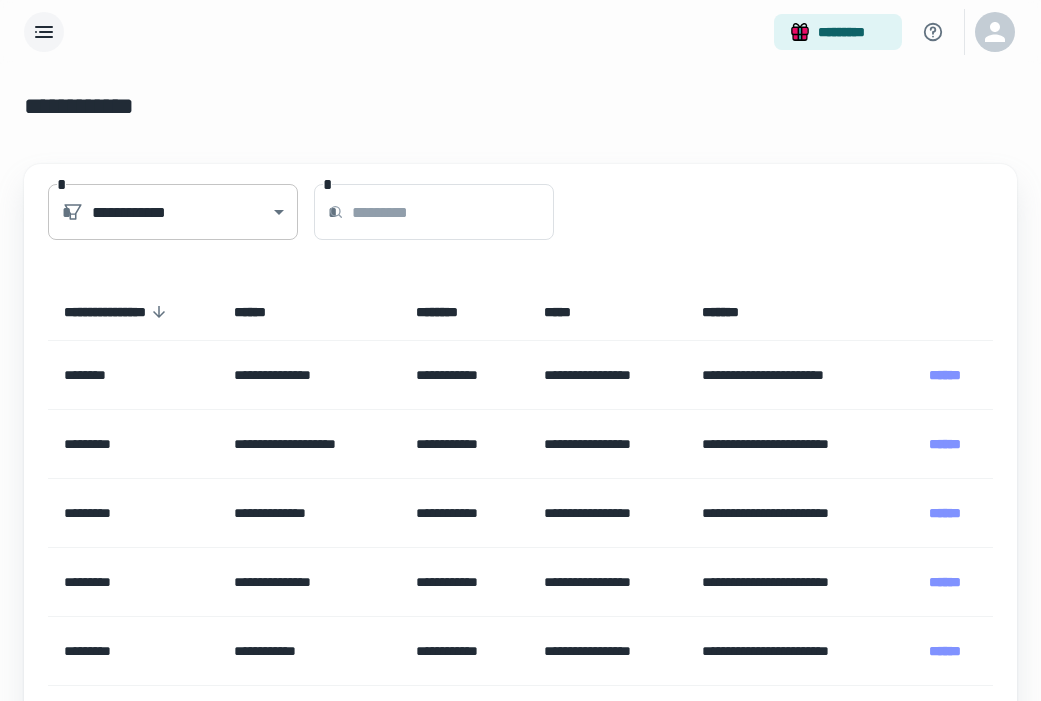 scroll, scrollTop: 0, scrollLeft: 0, axis: both 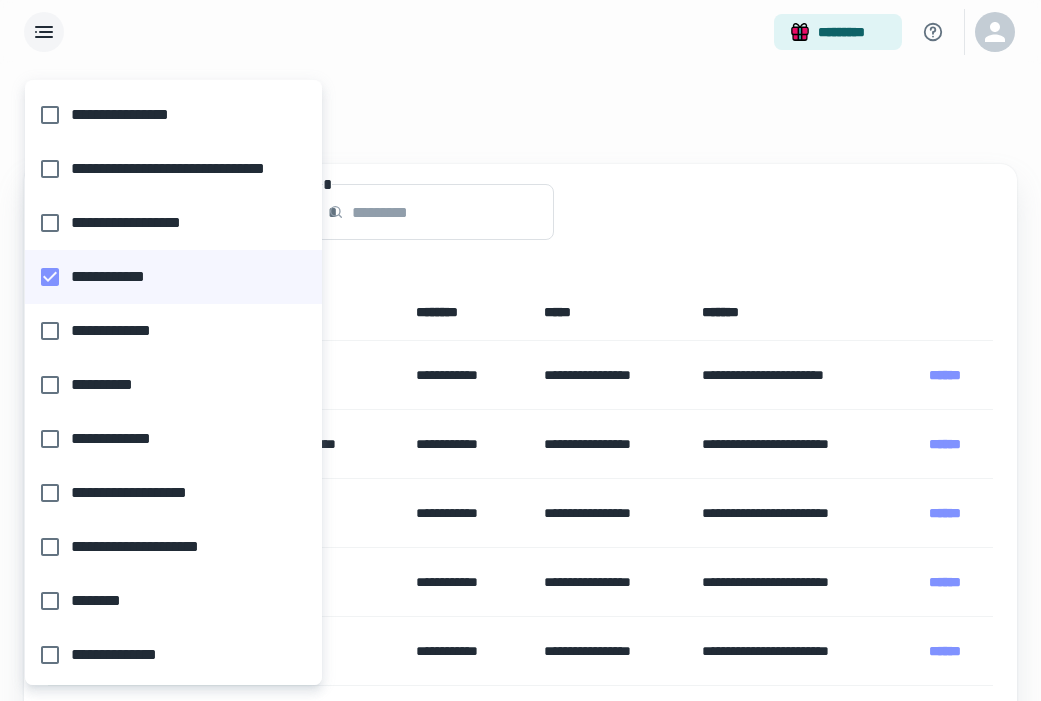 type on "**********" 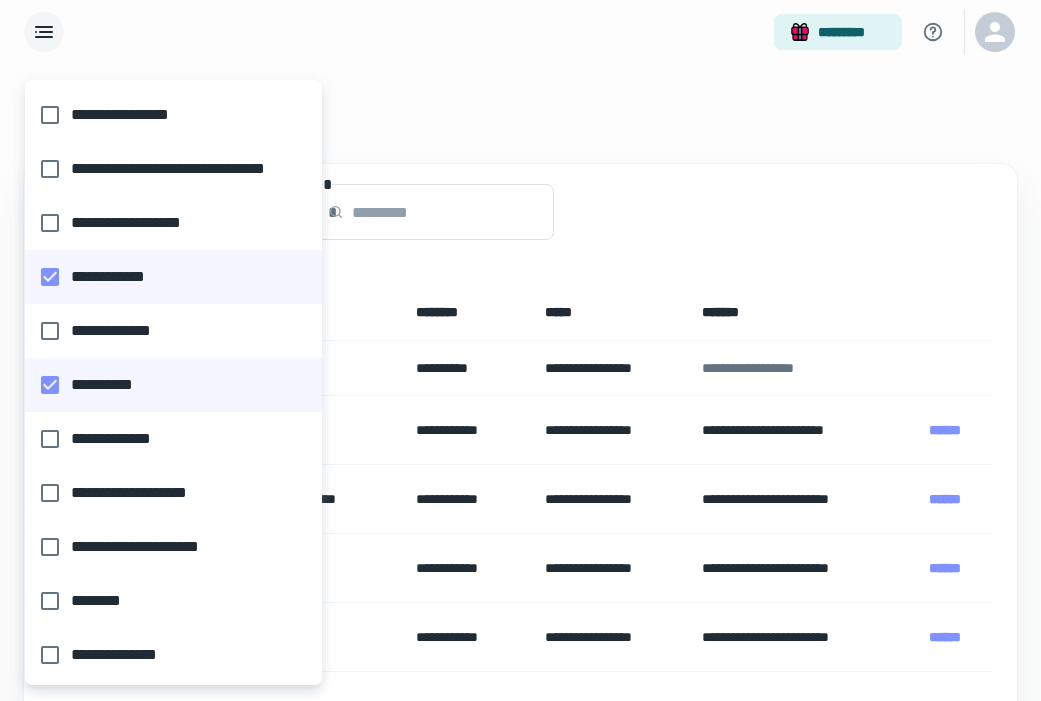 click at bounding box center [520, 350] 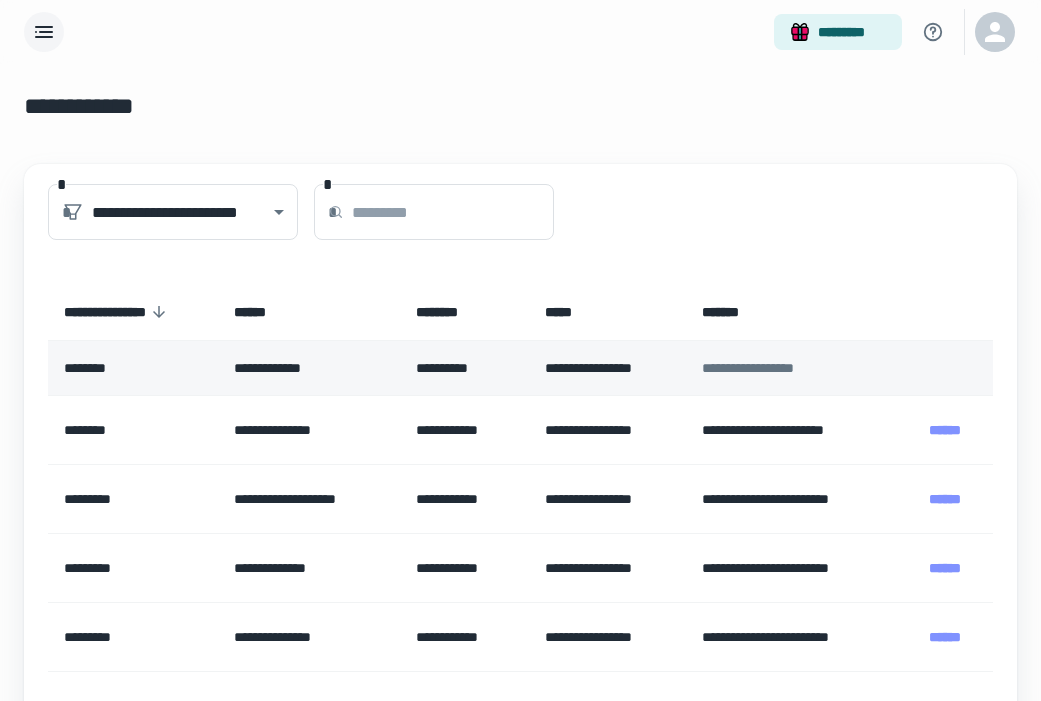 click on "**********" at bounding box center (309, 368) 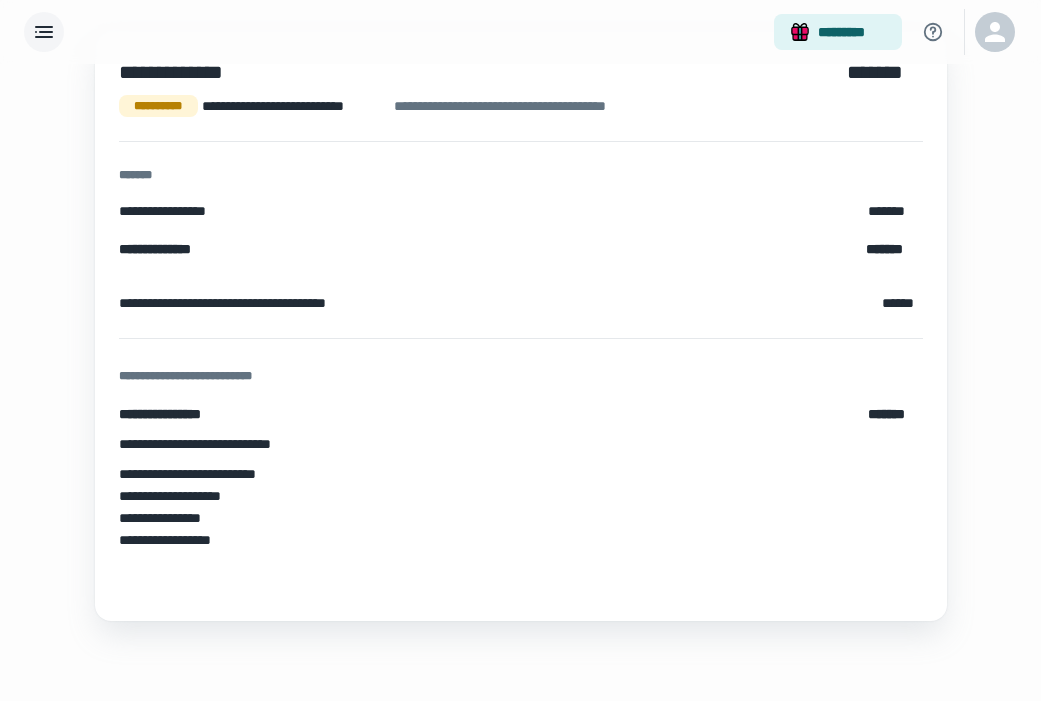 scroll, scrollTop: 177, scrollLeft: 0, axis: vertical 